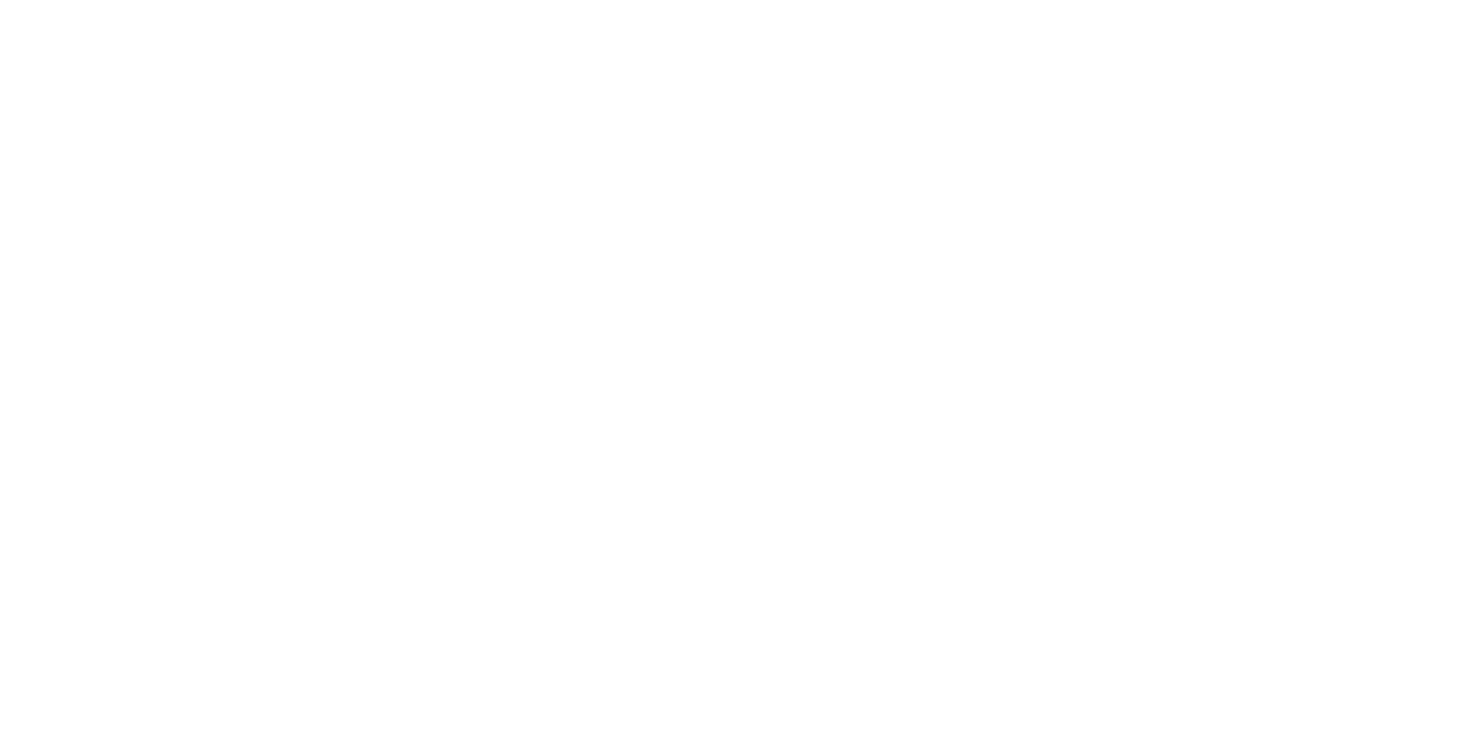 scroll, scrollTop: 0, scrollLeft: 0, axis: both 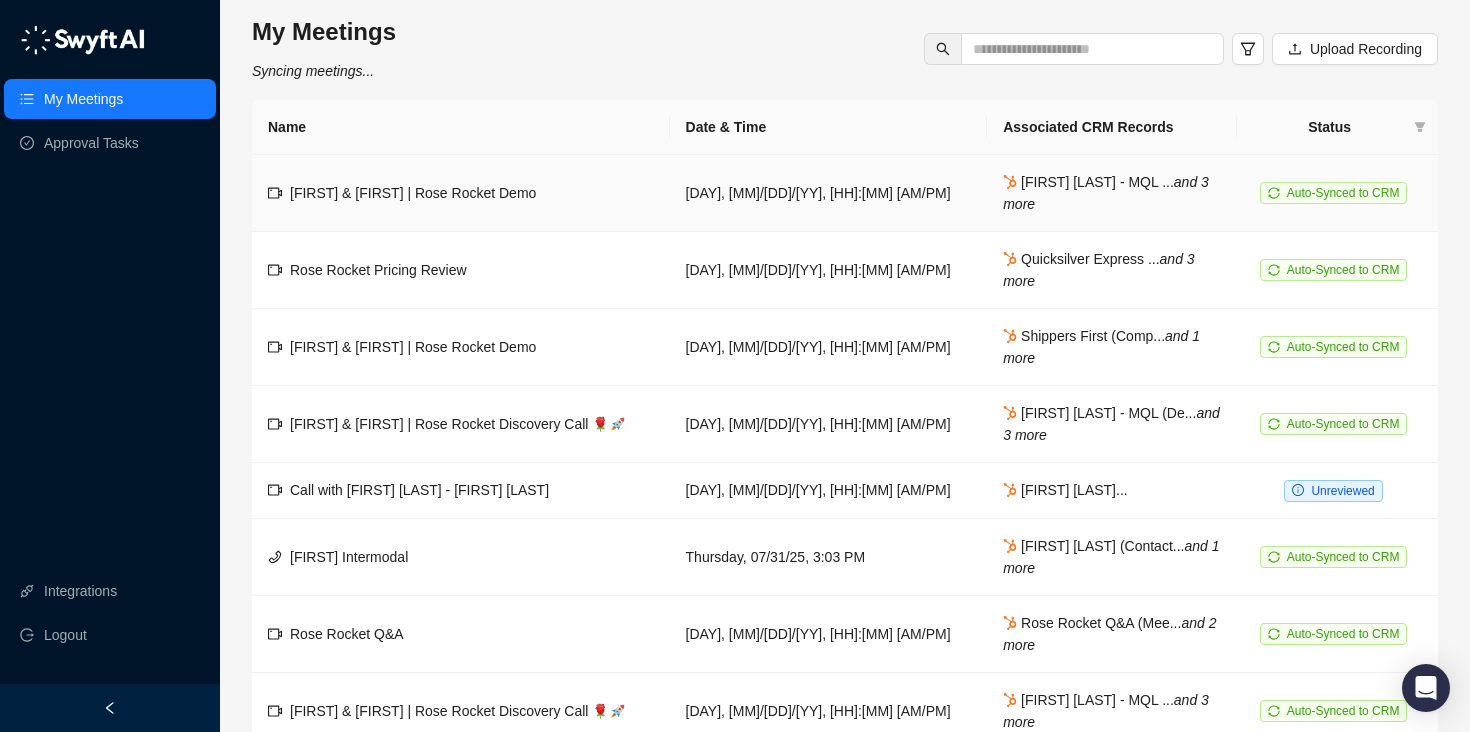 click on "[FIRST] & [FIRST] | Rose Rocket Demo" at bounding box center (413, 193) 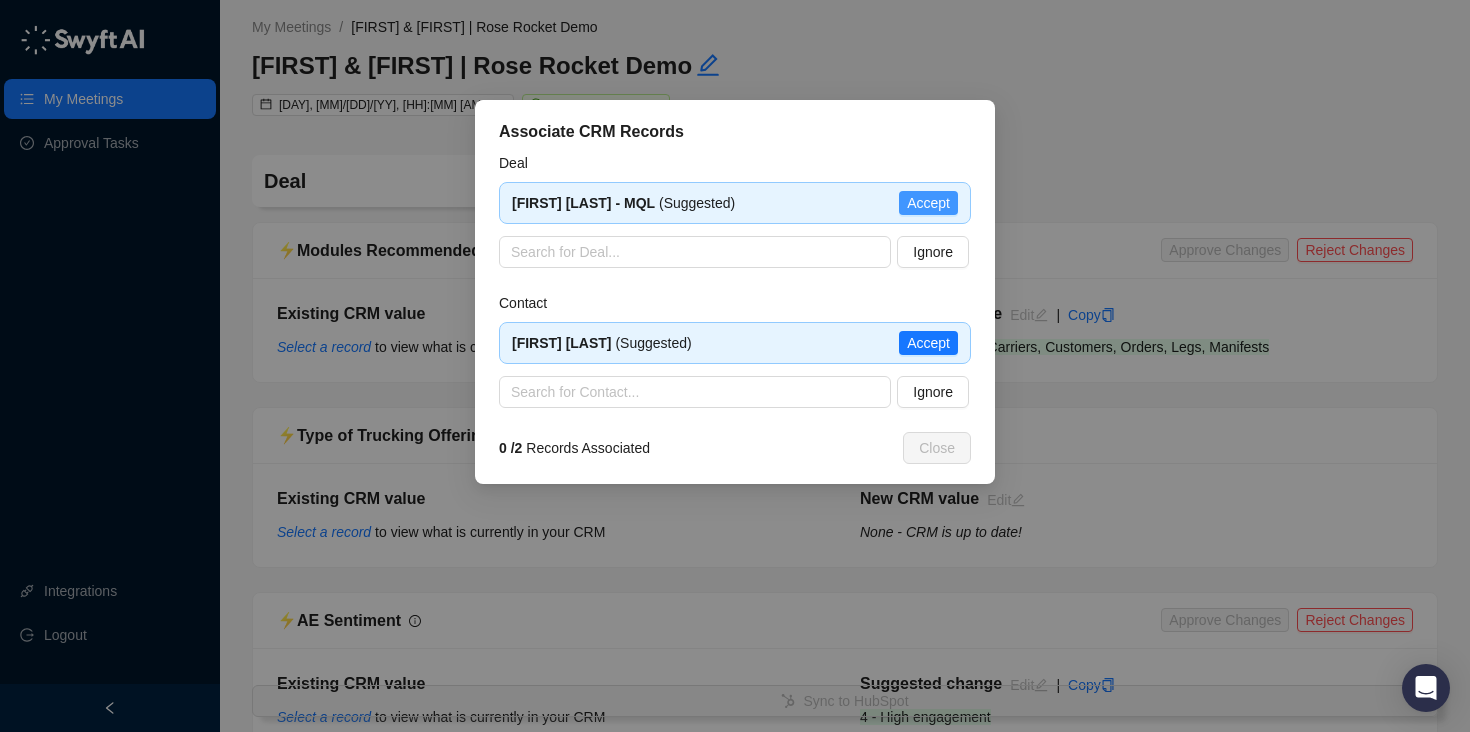 click on "Accept" at bounding box center (928, 203) 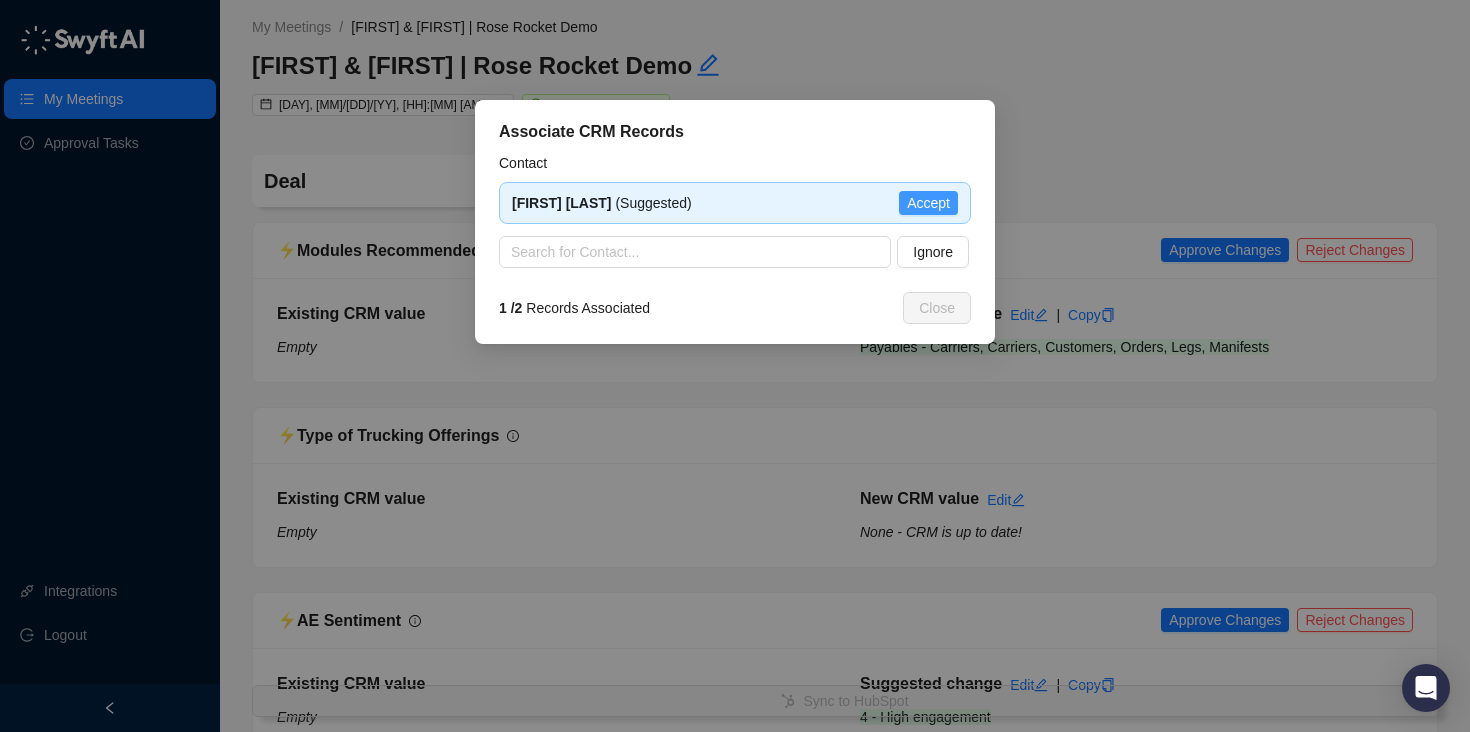 click on "Accept" at bounding box center (928, 203) 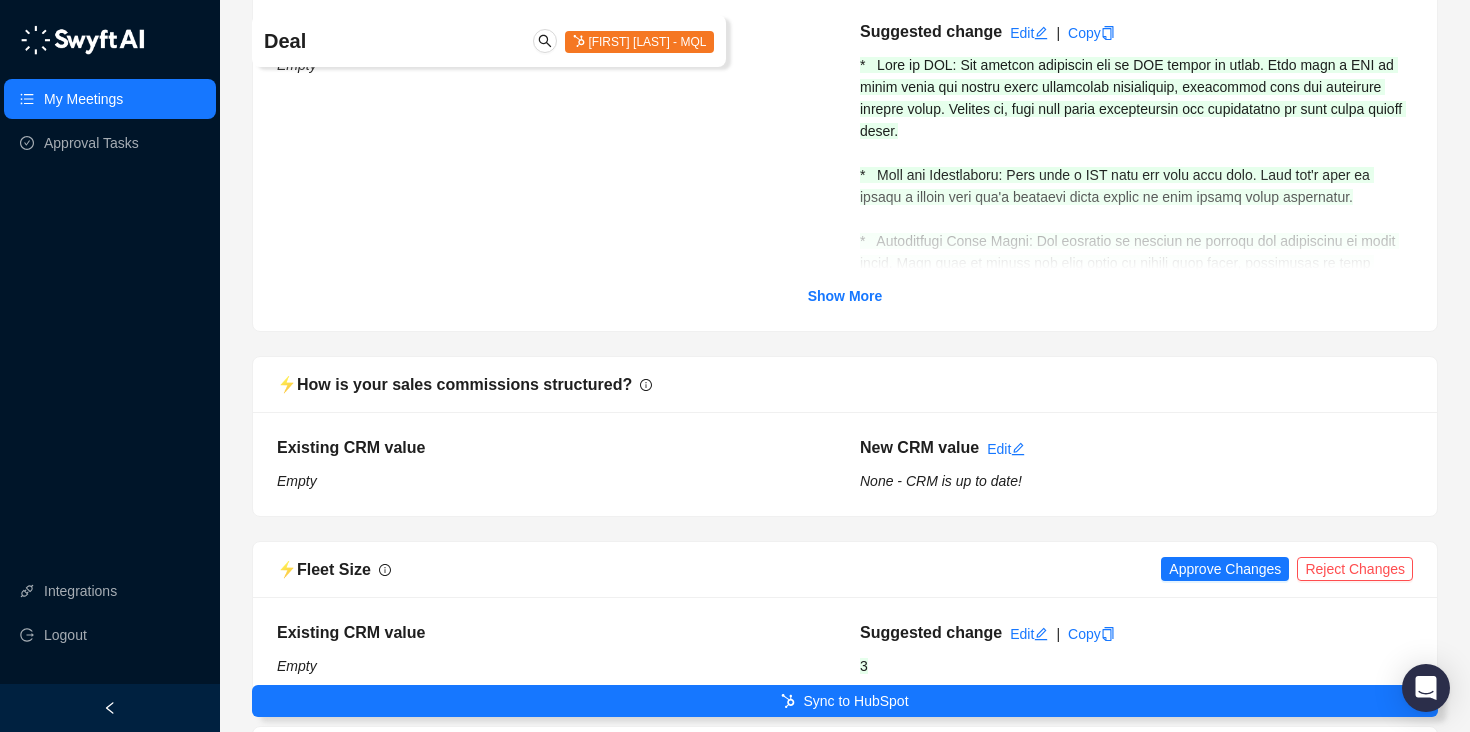 scroll, scrollTop: 727, scrollLeft: 0, axis: vertical 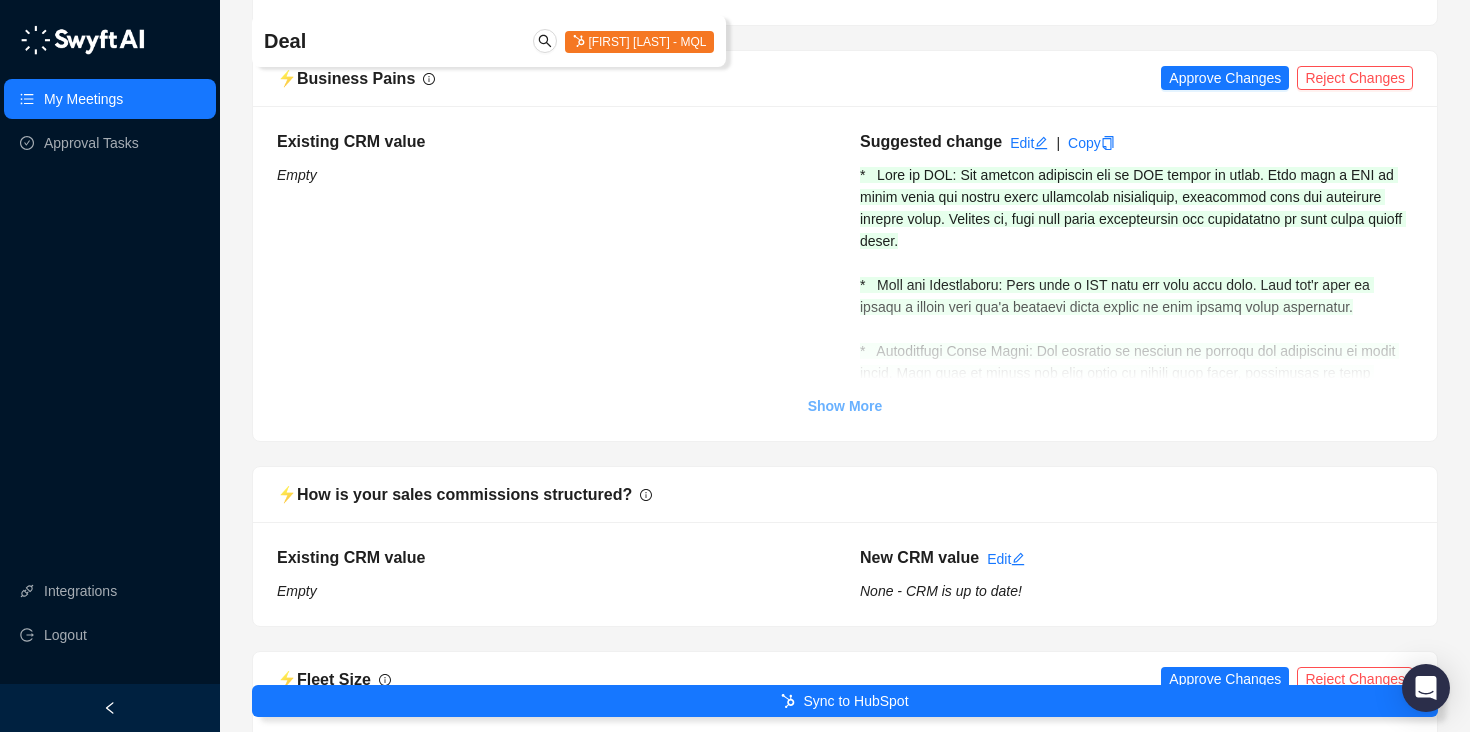 click on "Show More" at bounding box center [845, 406] 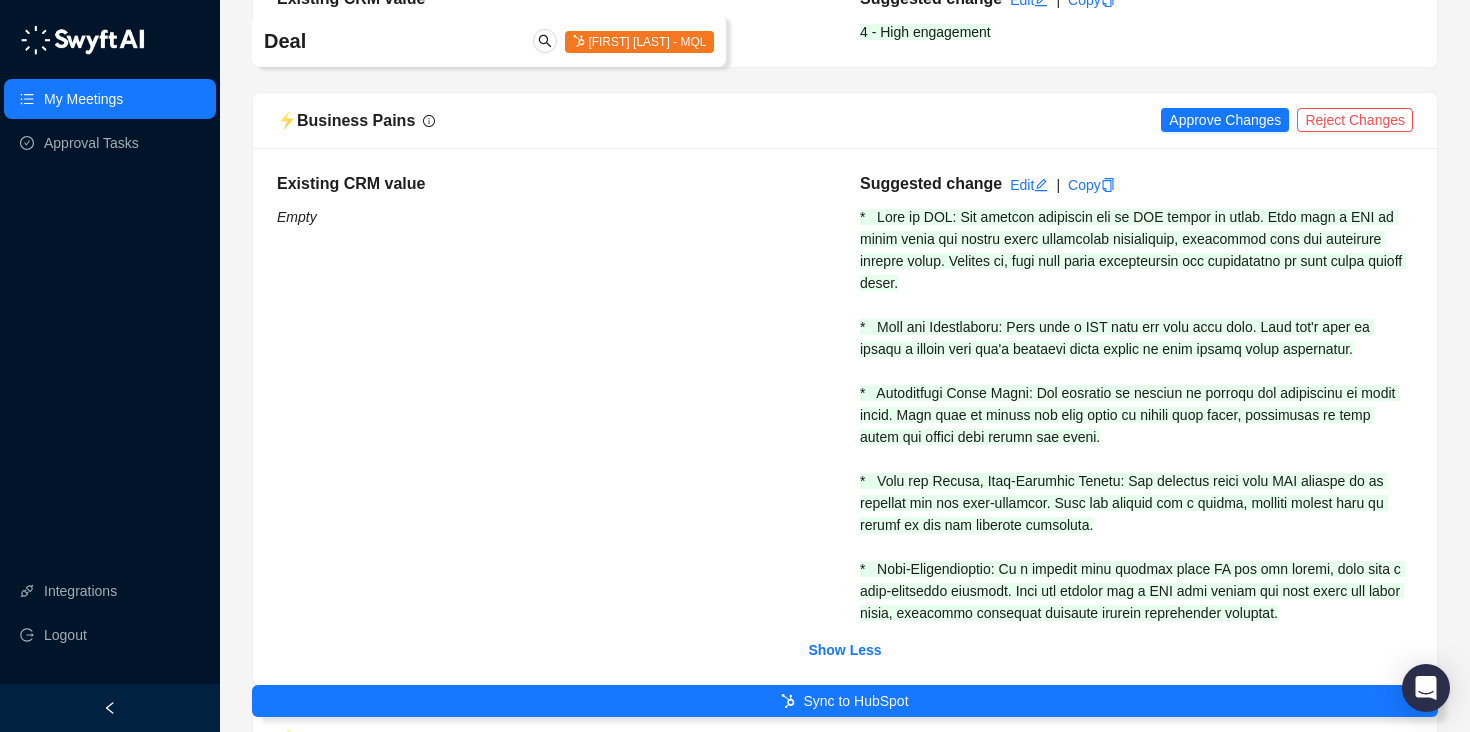 scroll, scrollTop: 682, scrollLeft: 0, axis: vertical 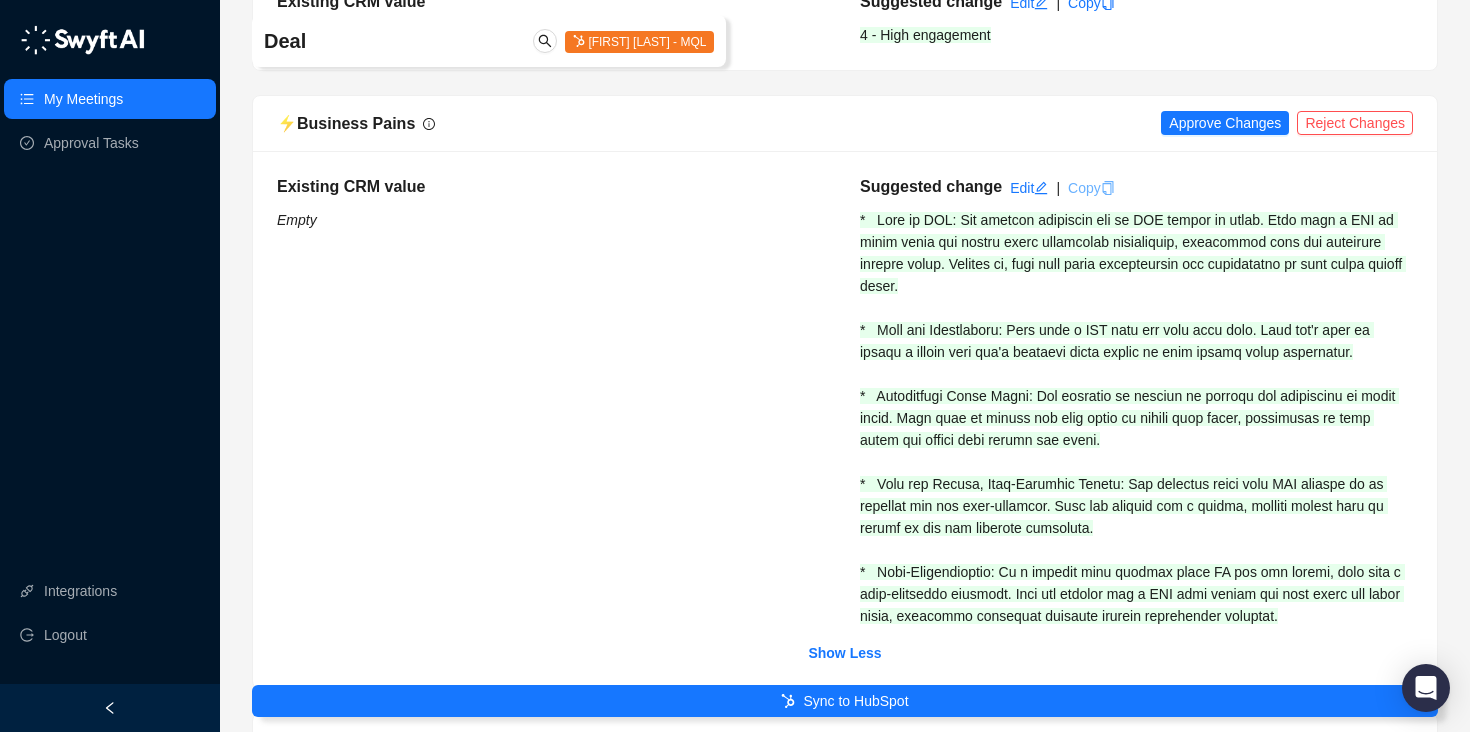 click on "Copy" at bounding box center (1091, 188) 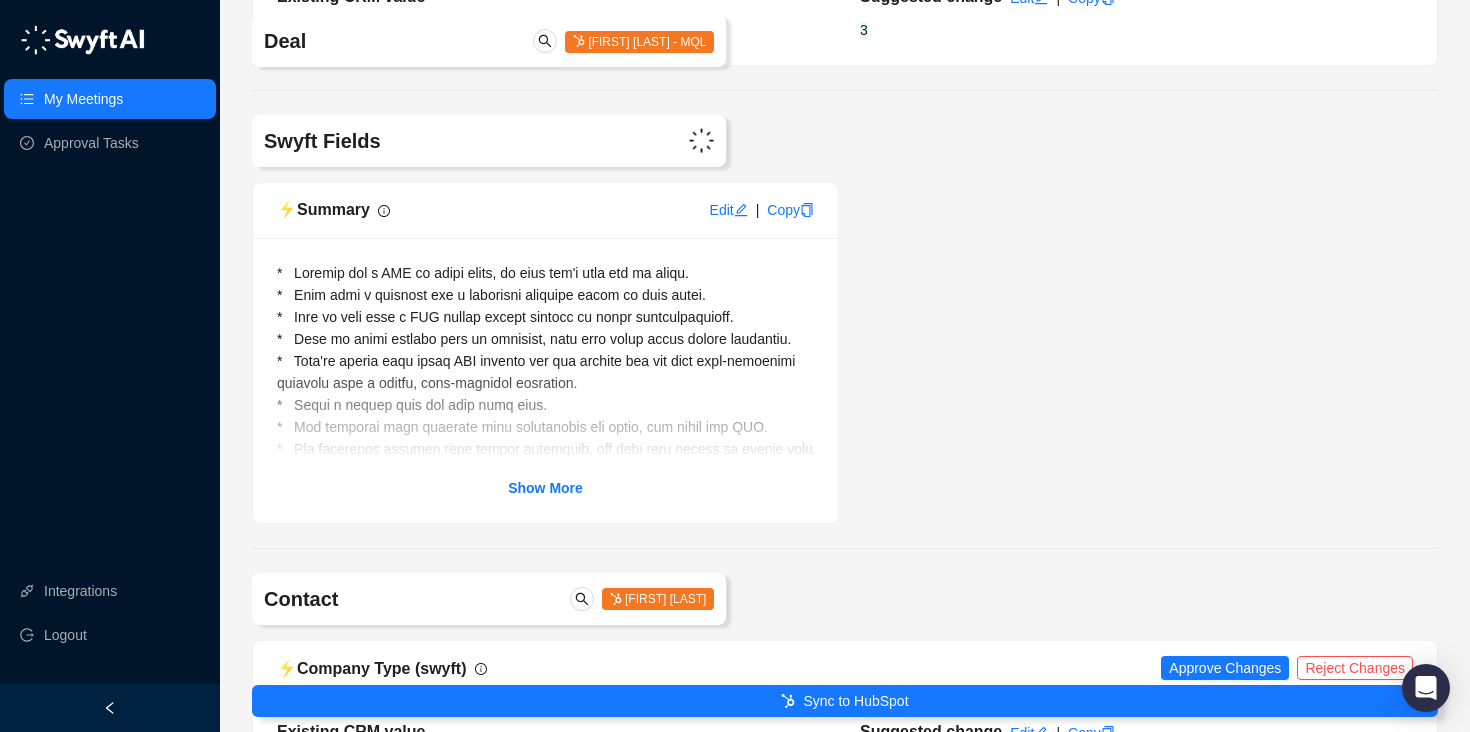 scroll, scrollTop: 7314, scrollLeft: 0, axis: vertical 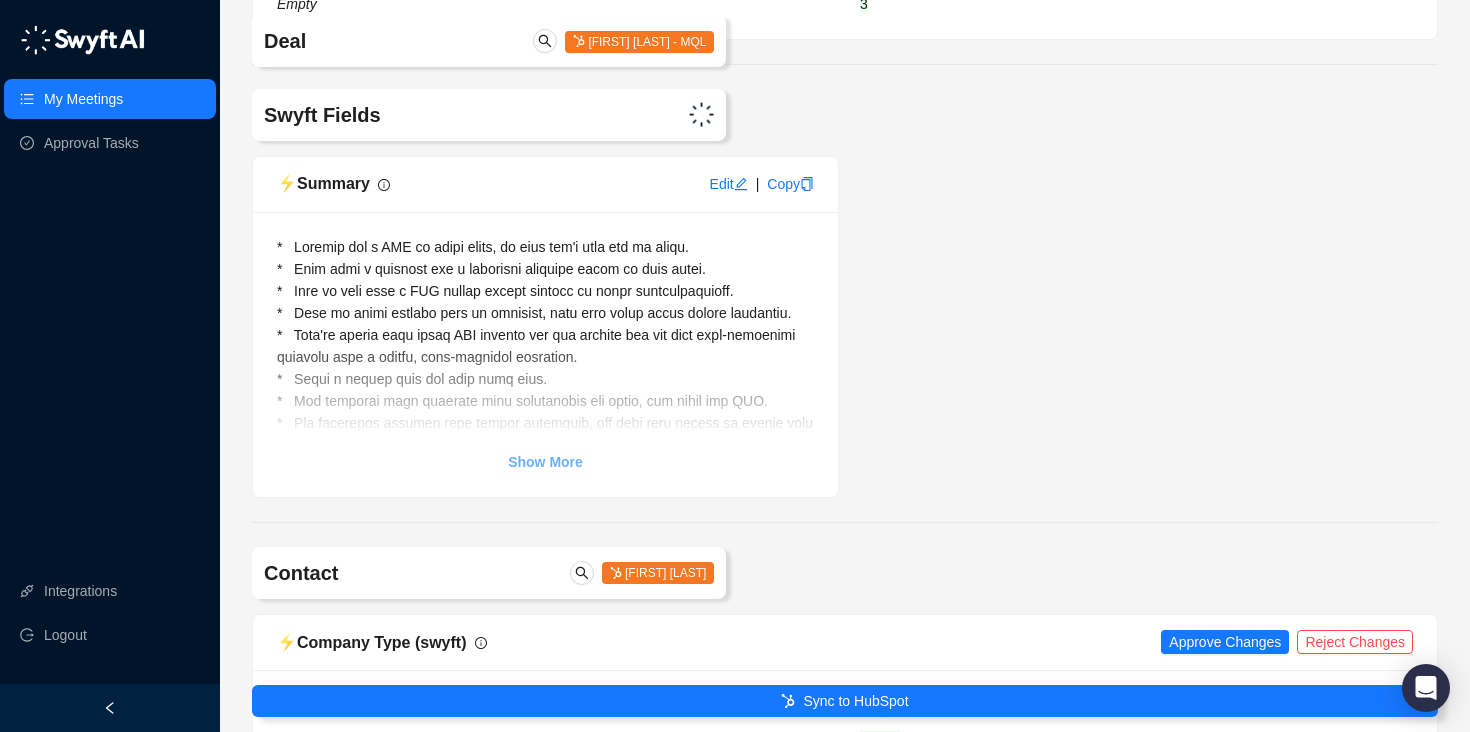 click on "Show More" at bounding box center [545, 462] 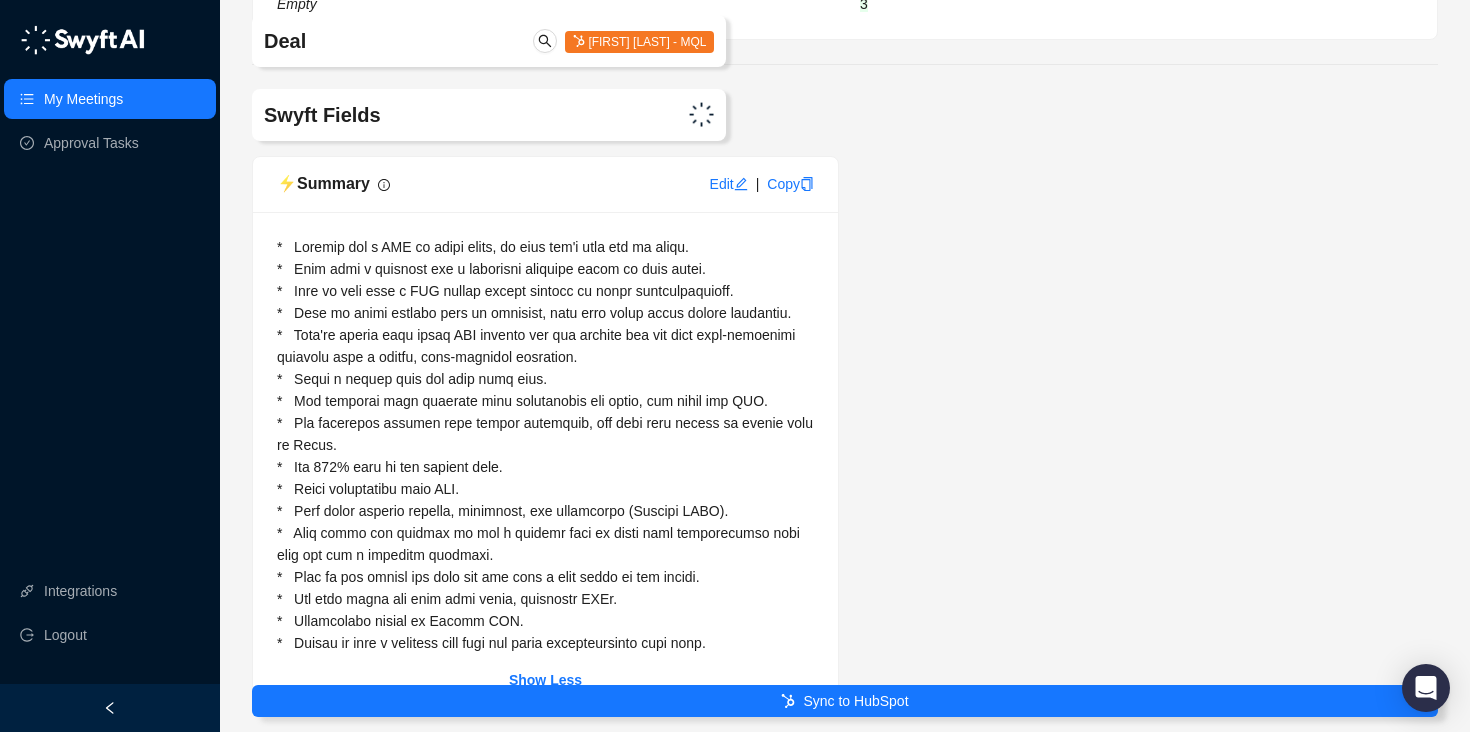 click on "My Meetings" at bounding box center (83, 99) 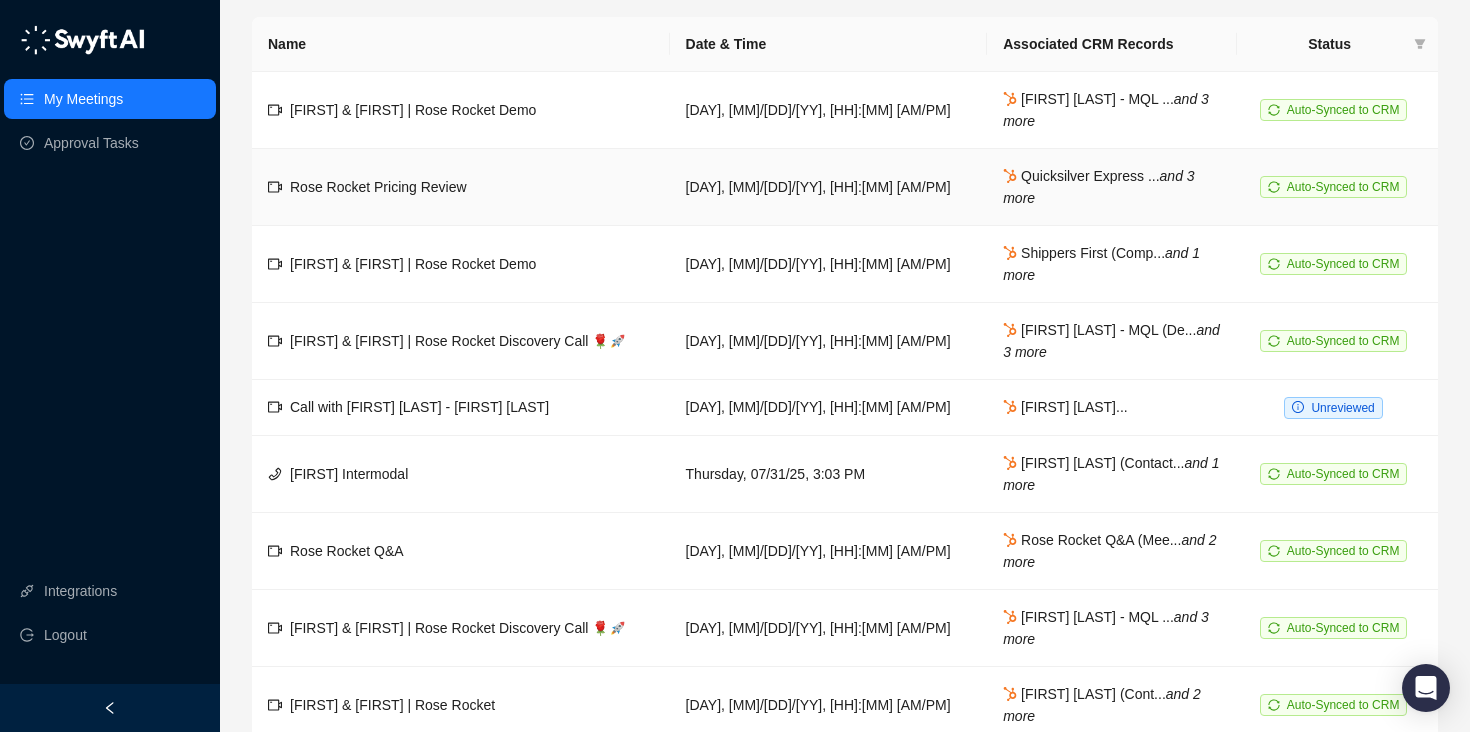 scroll, scrollTop: 0, scrollLeft: 0, axis: both 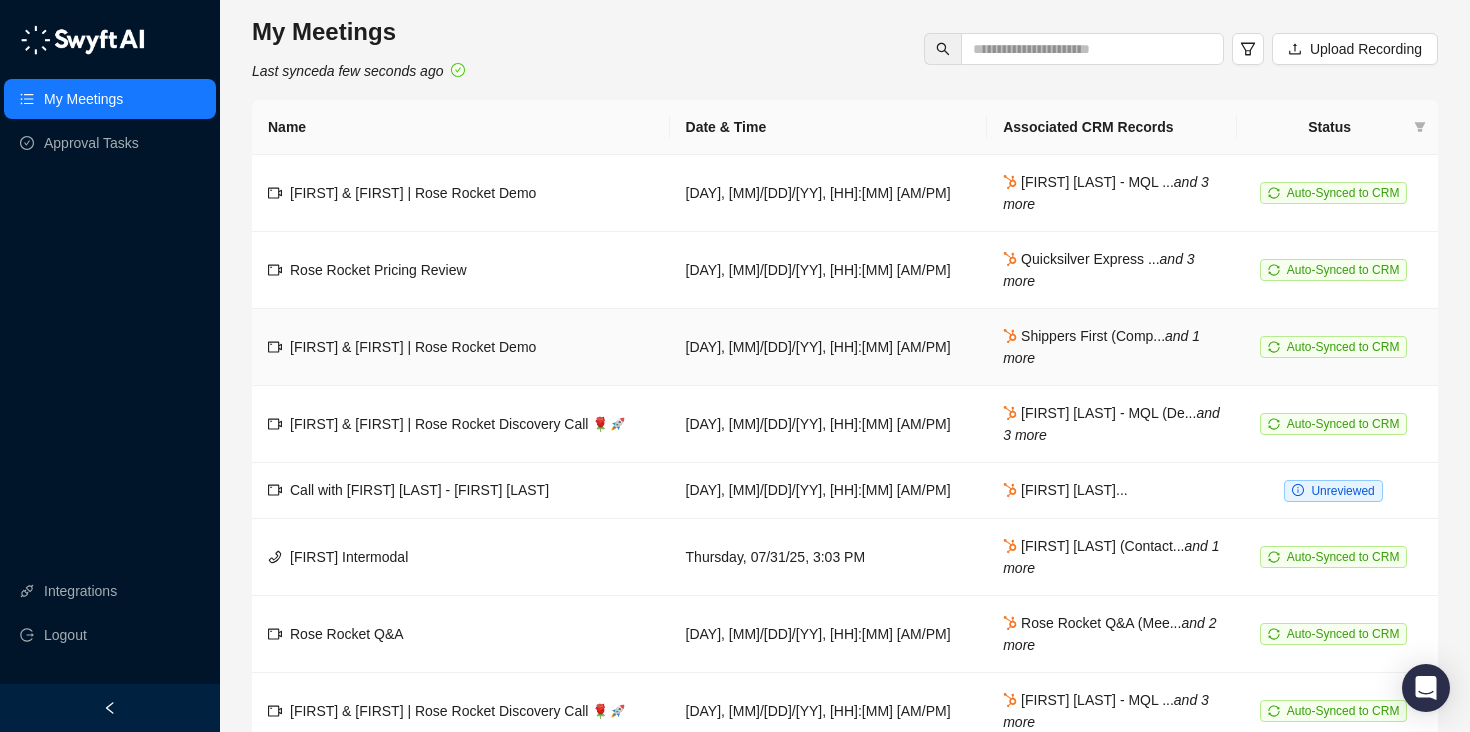 click on "[FIRST] & [FIRST] | Rose Rocket Demo" at bounding box center (413, 347) 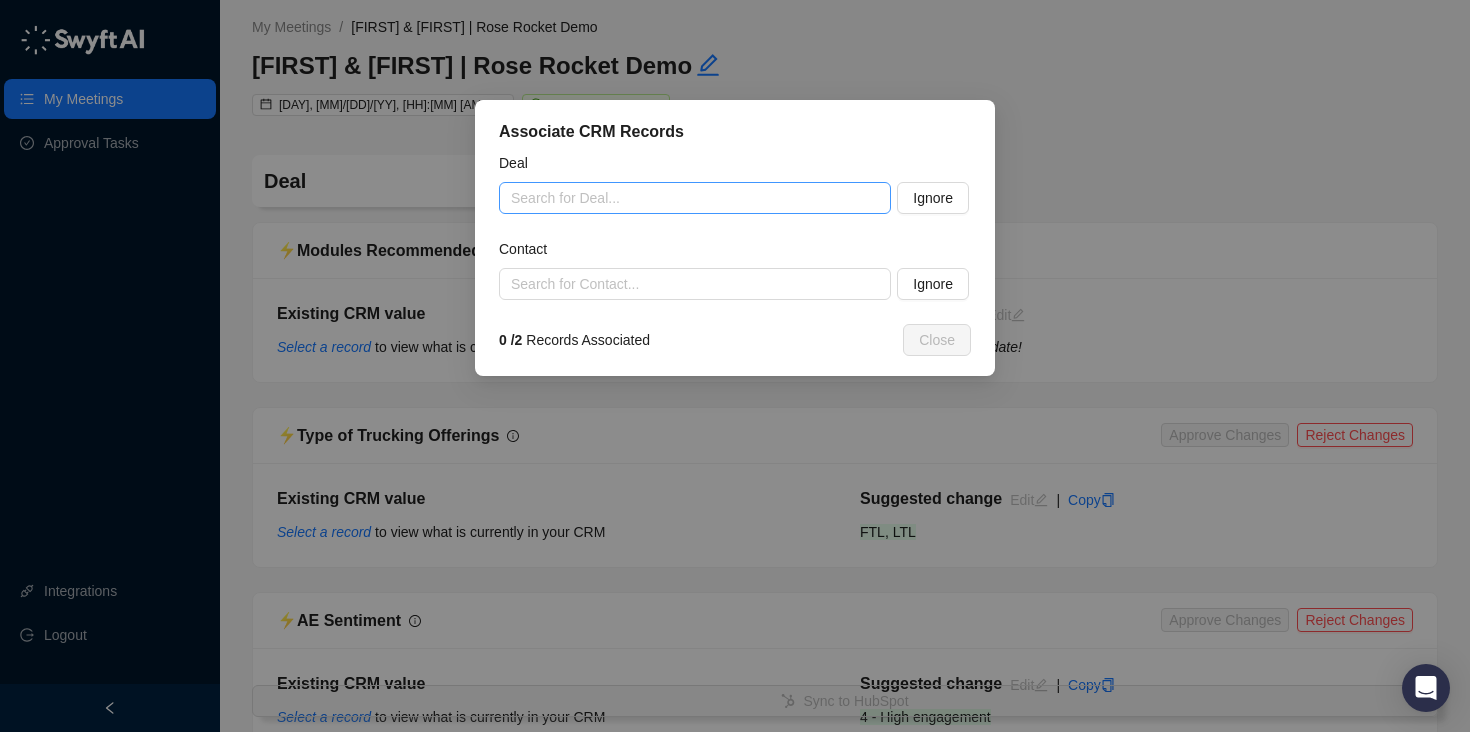 click at bounding box center [689, 198] 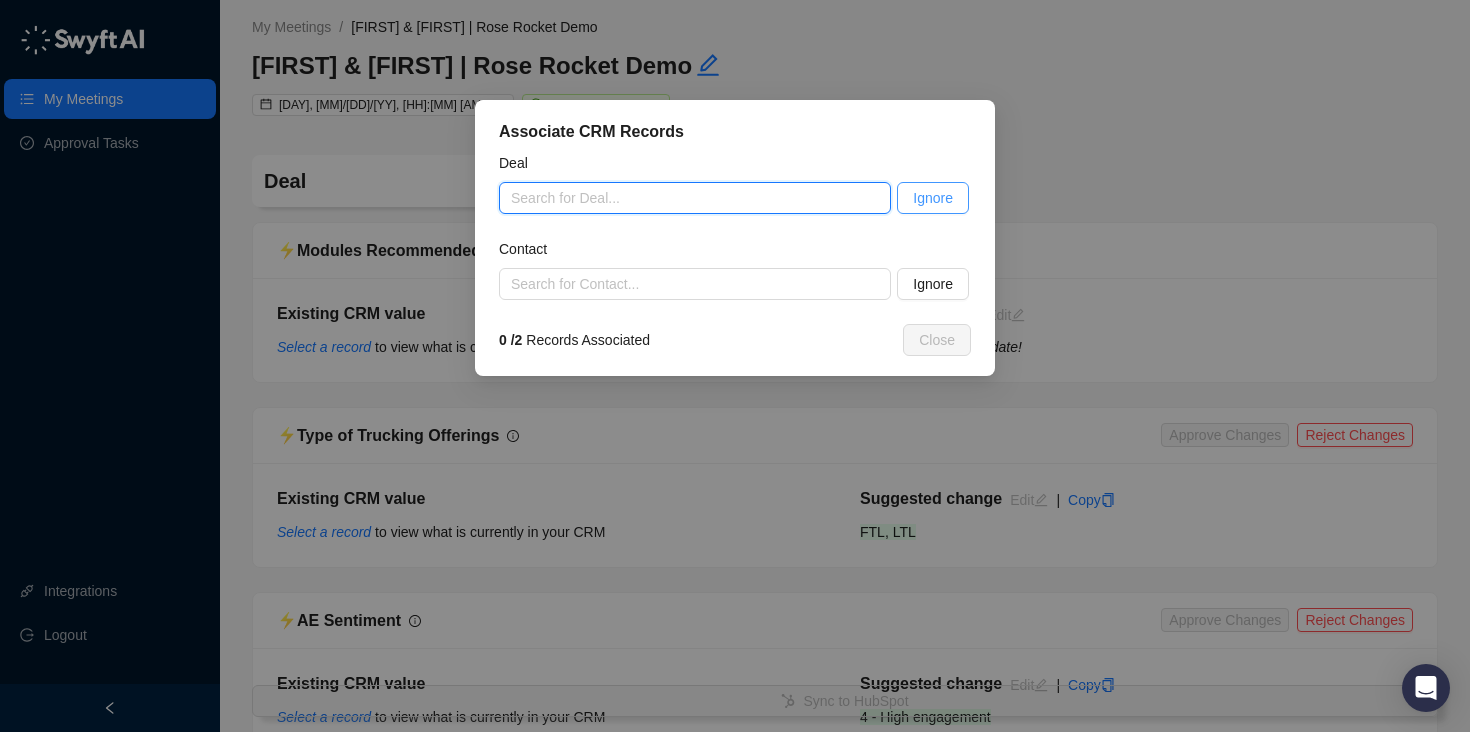 click on "Ignore" at bounding box center [933, 198] 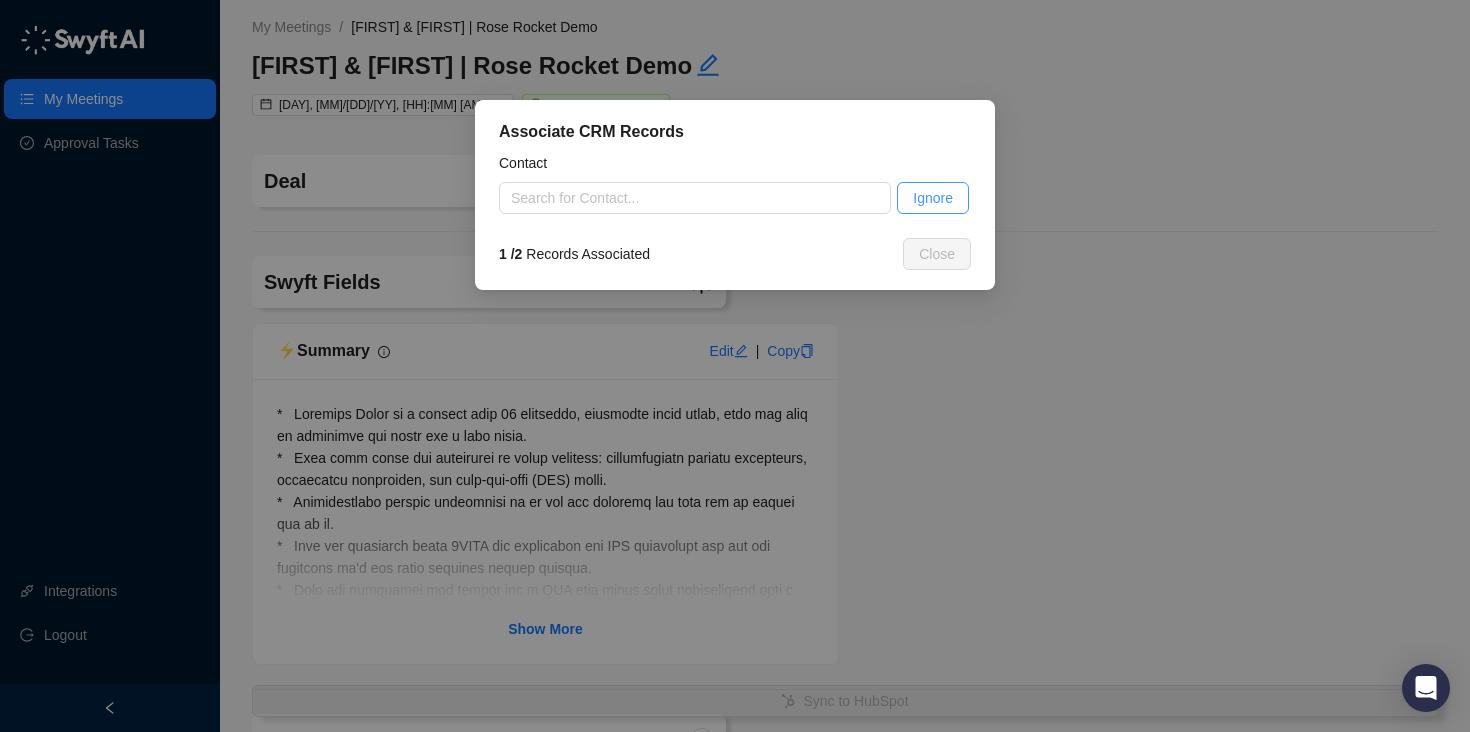 click on "Ignore" at bounding box center [933, 198] 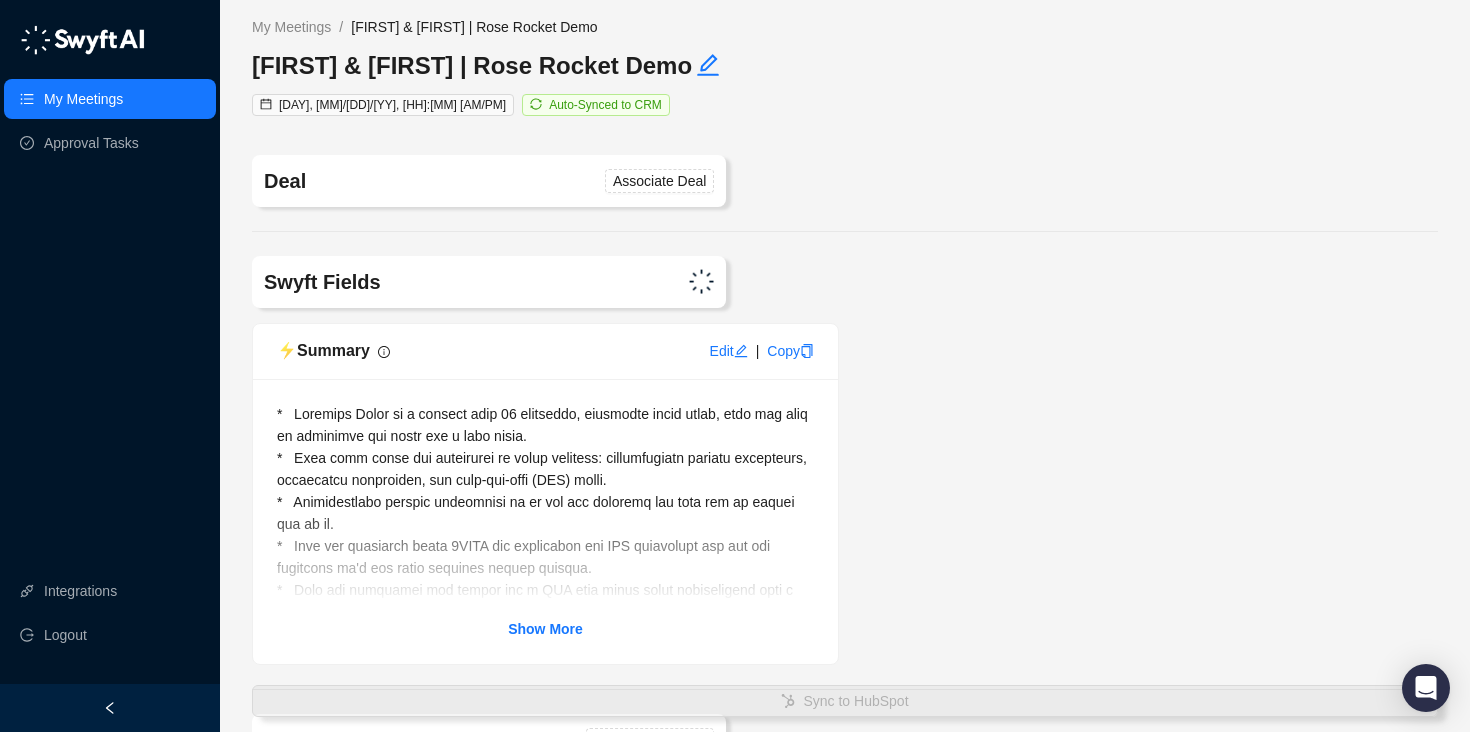 scroll, scrollTop: 227, scrollLeft: 0, axis: vertical 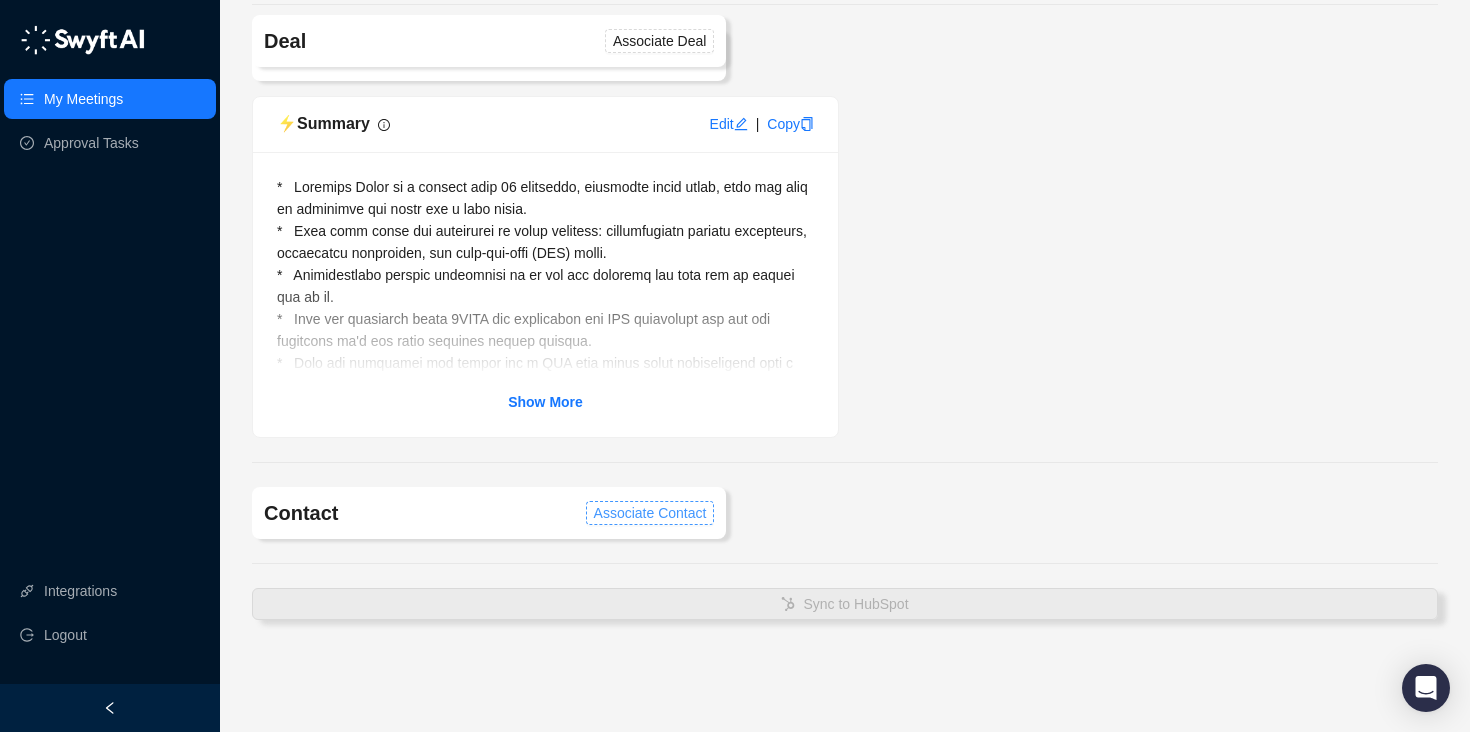 click on "Associate Contact" at bounding box center [650, 513] 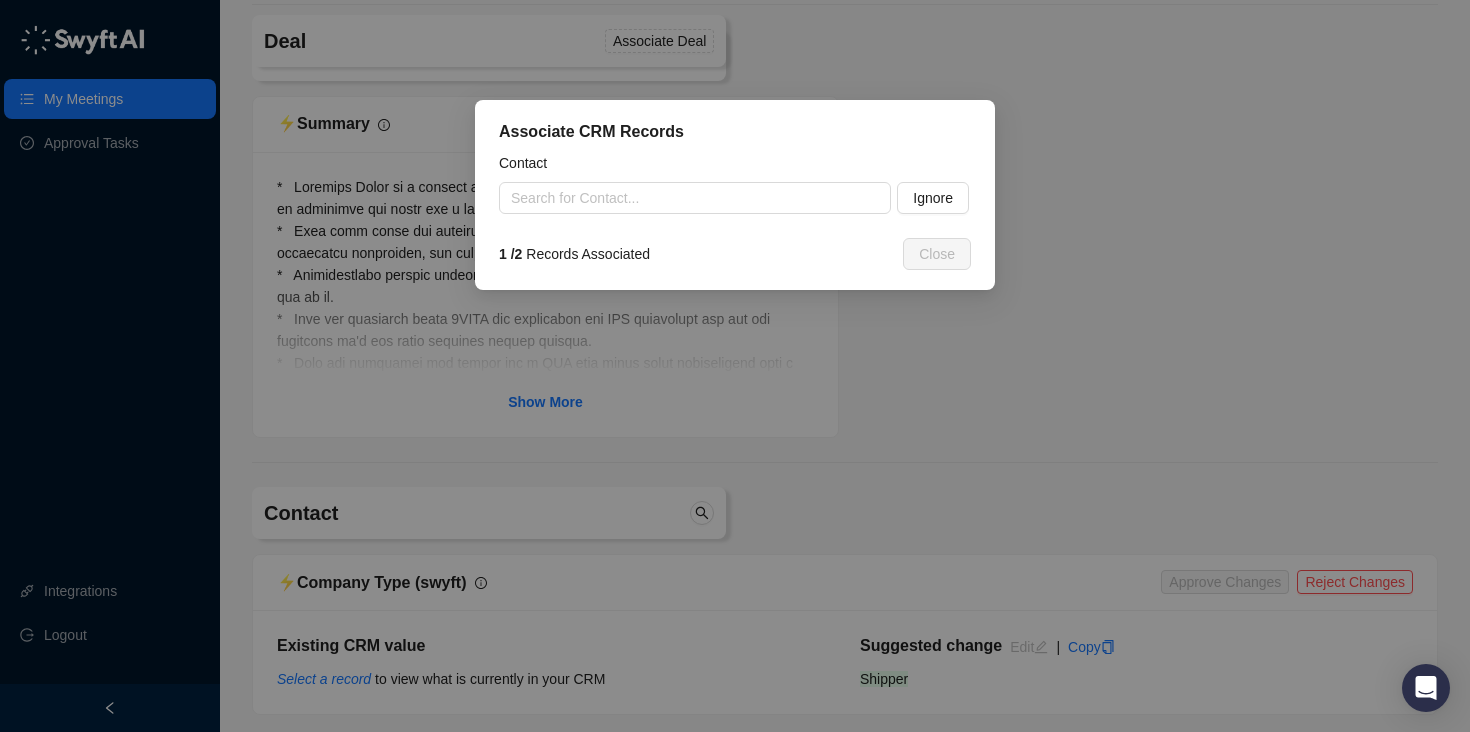 click on "Associate CRM Records Contact Search for Contact... Ignore 1   /  2   Records Associated Close" at bounding box center [735, 366] 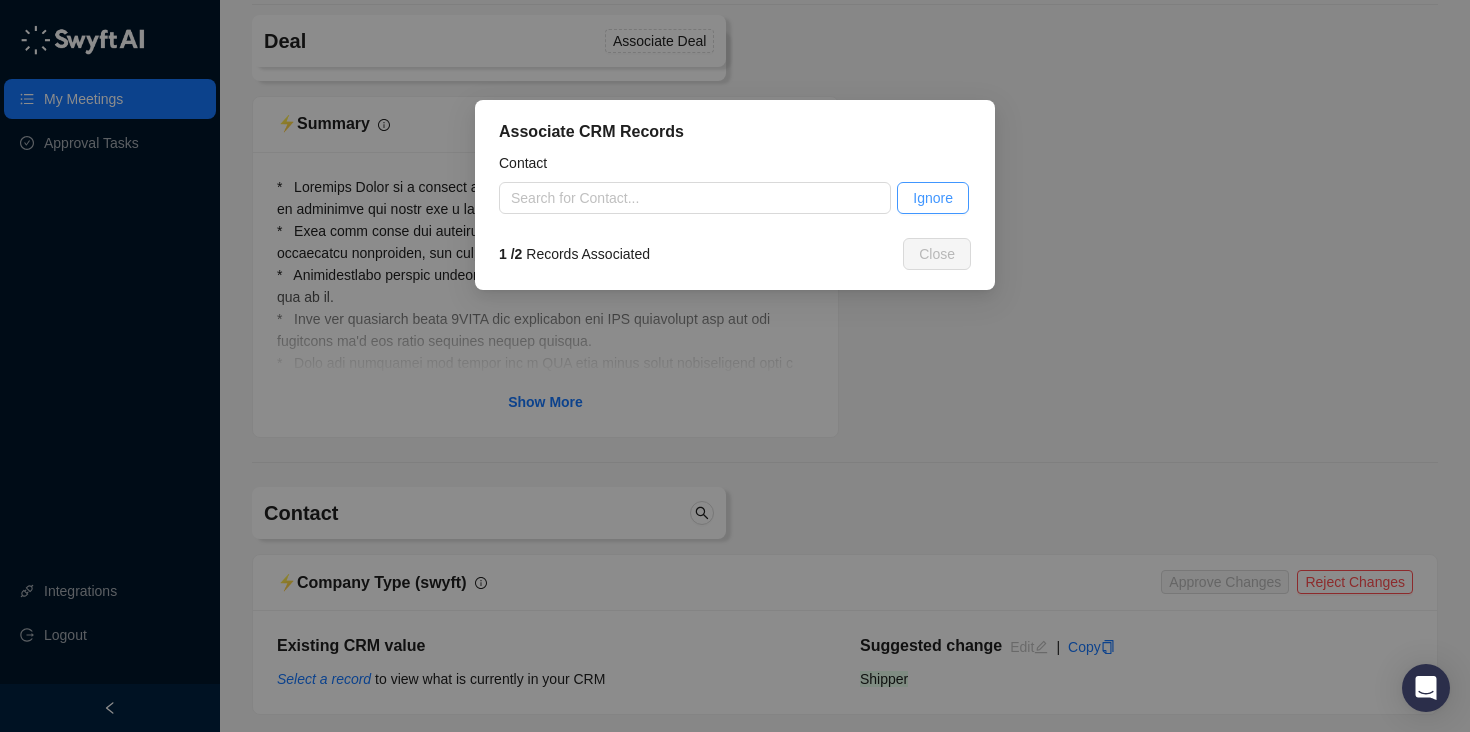 click on "Ignore" at bounding box center [933, 198] 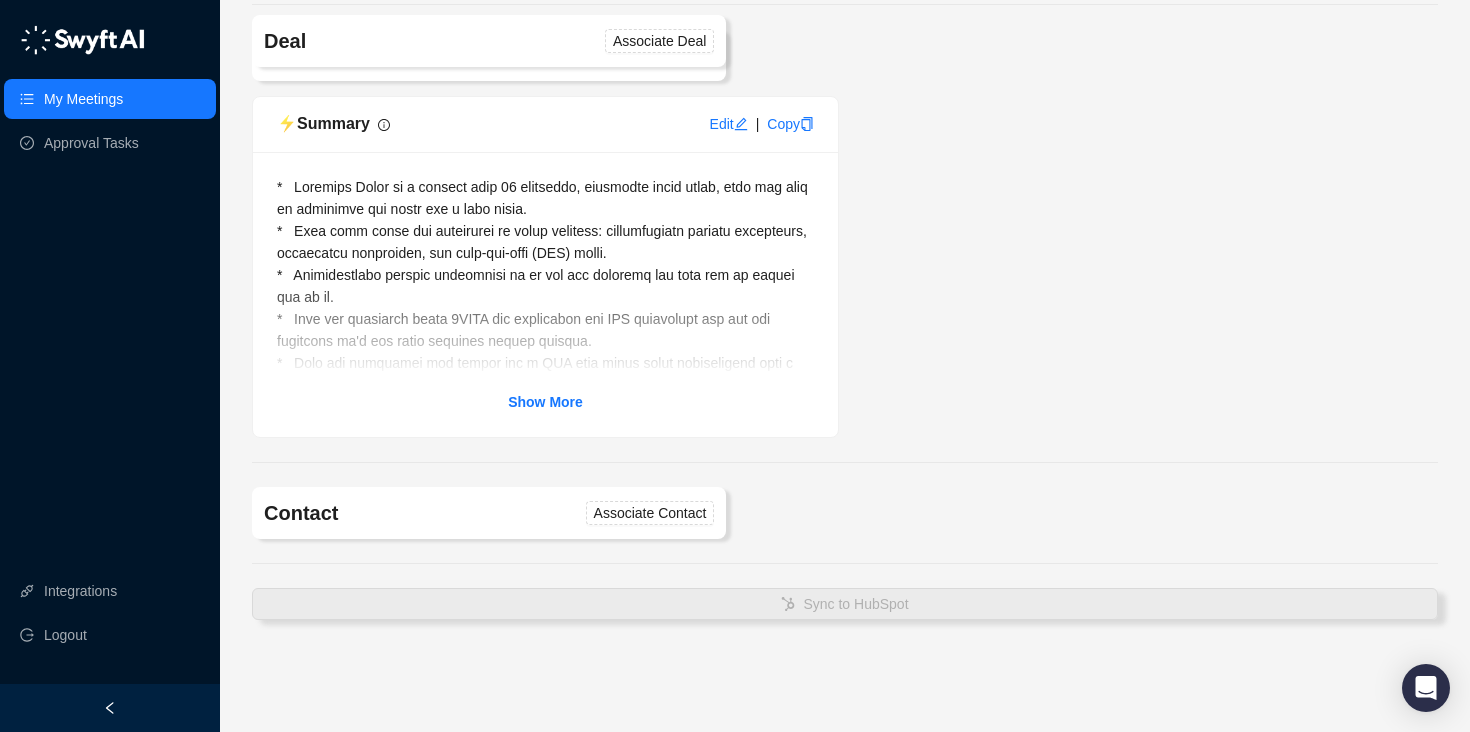 click on "My Meetings" at bounding box center (83, 99) 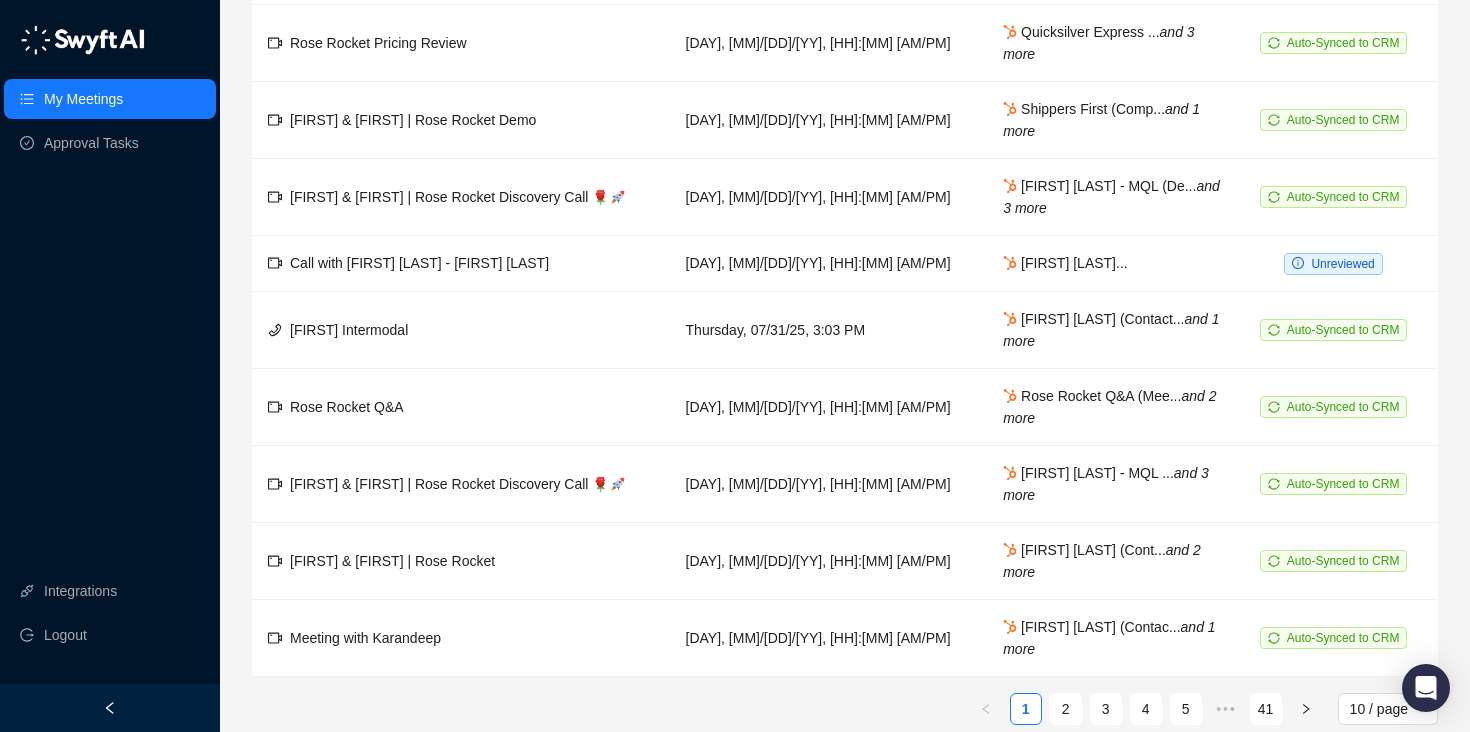 click on "My Meetings" at bounding box center [83, 99] 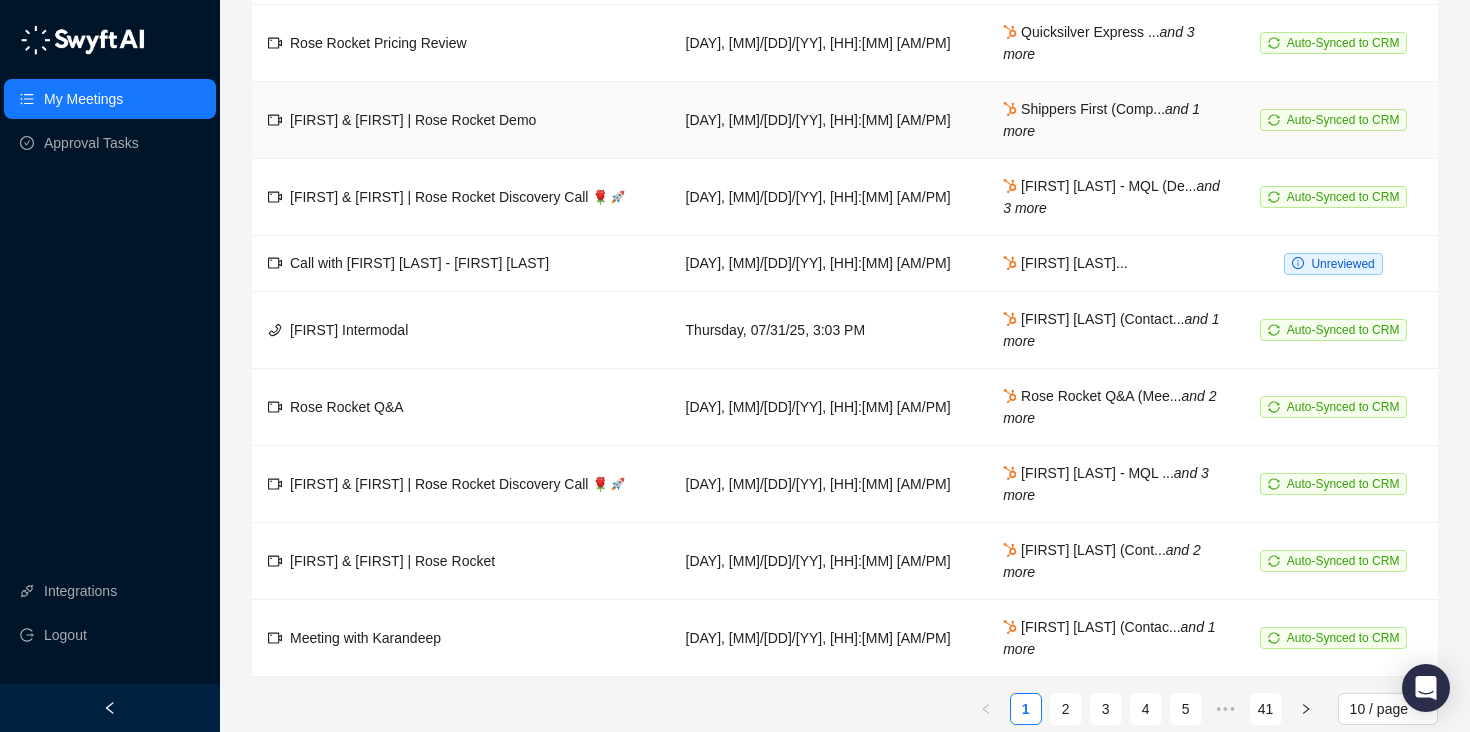 click on "[FIRST] & [FIRST] | Rose Rocket Demo" at bounding box center [461, 120] 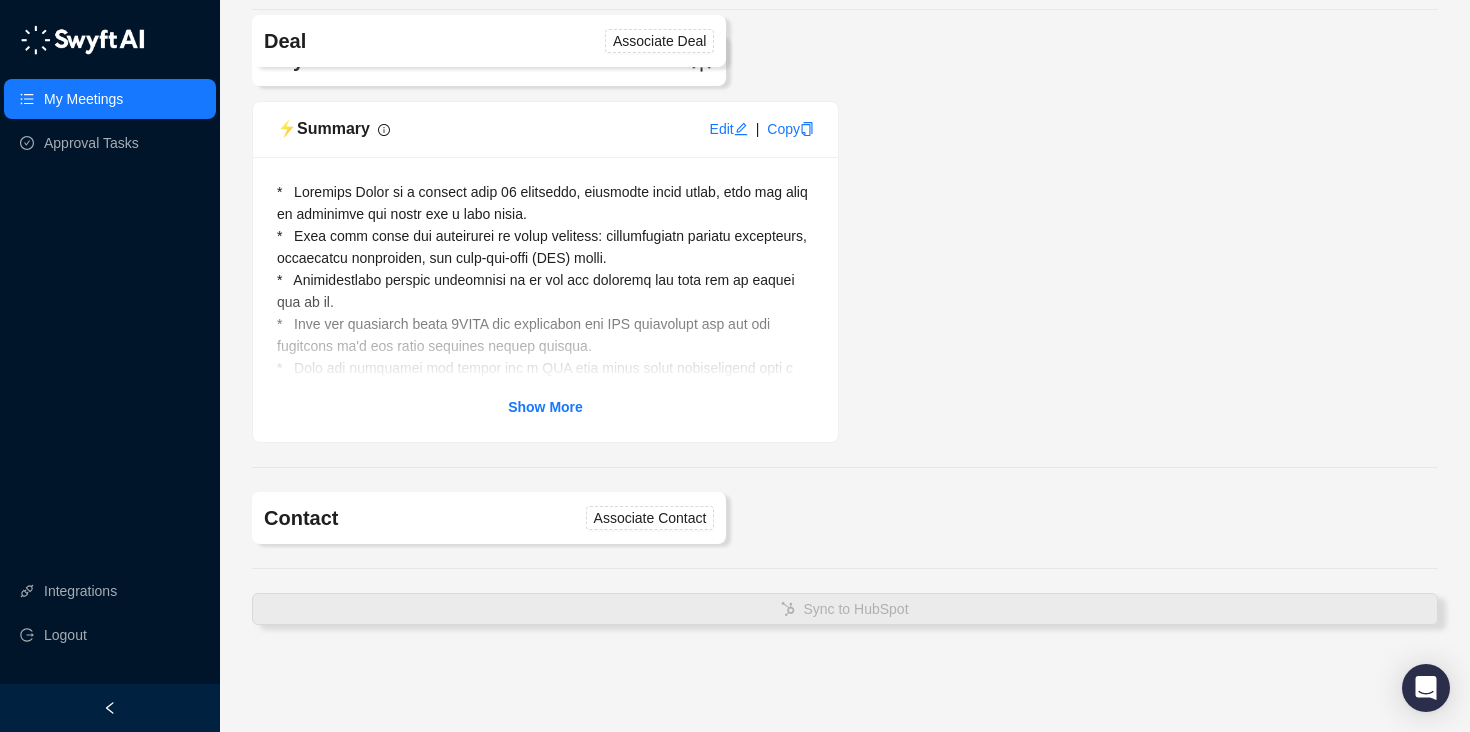 scroll, scrollTop: 224, scrollLeft: 0, axis: vertical 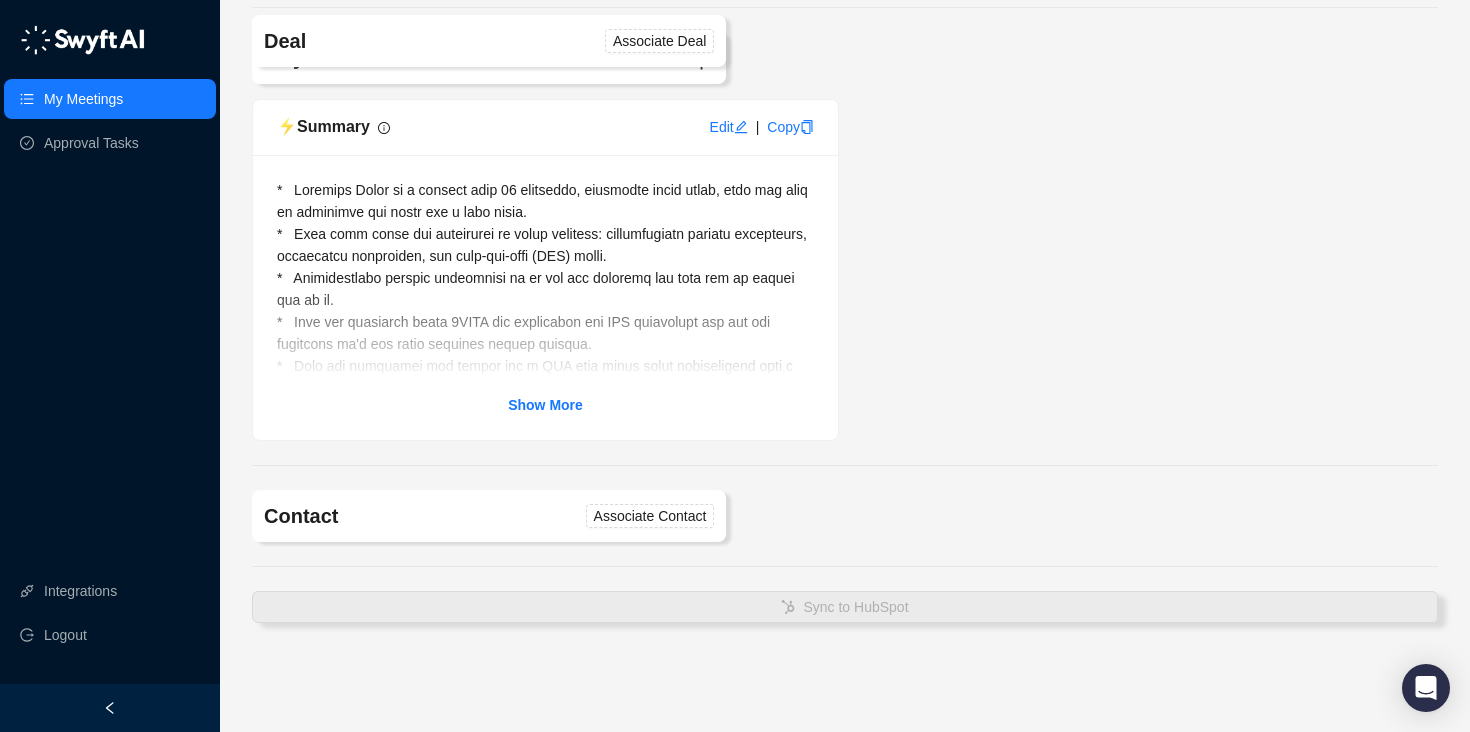 click on "Contact Associate Contact" at bounding box center (489, 516) 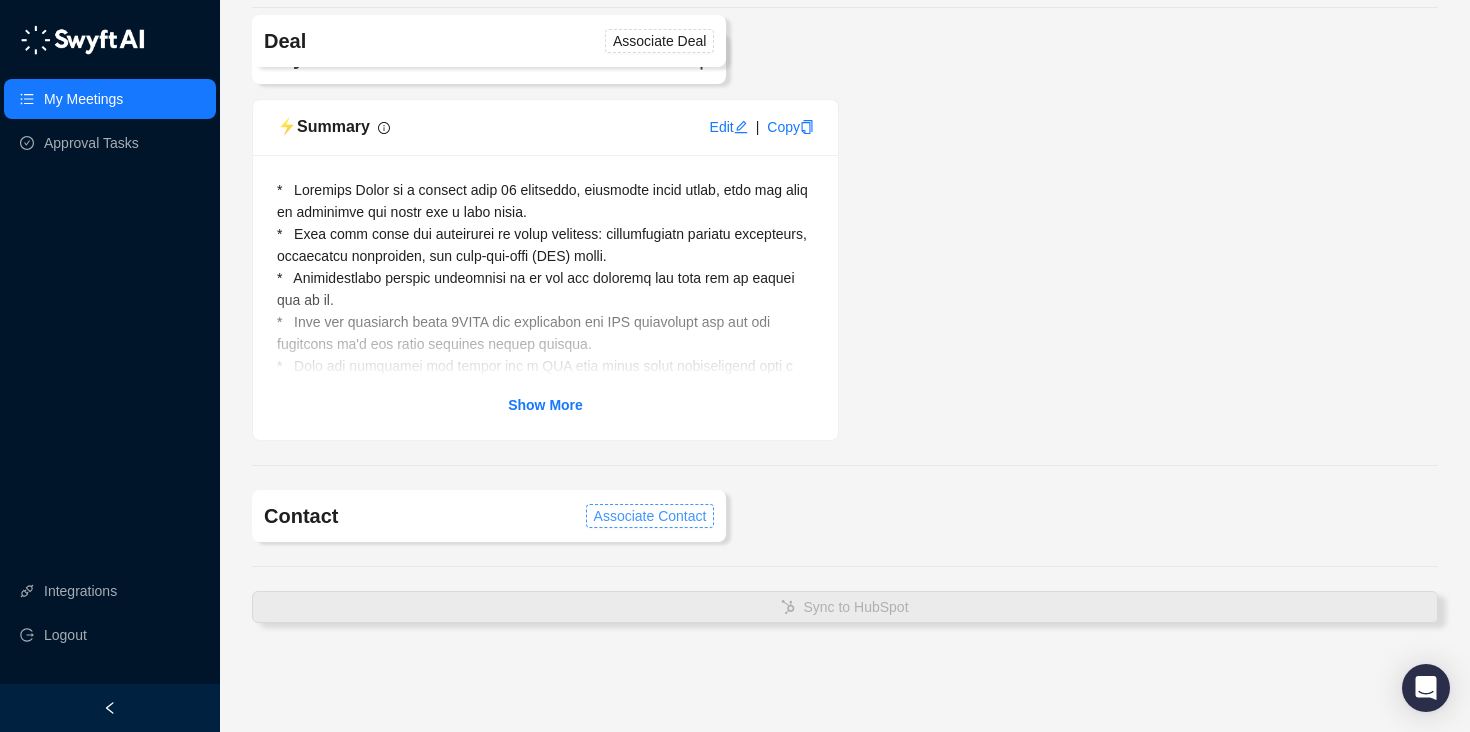 click on "Associate Contact" at bounding box center [650, 516] 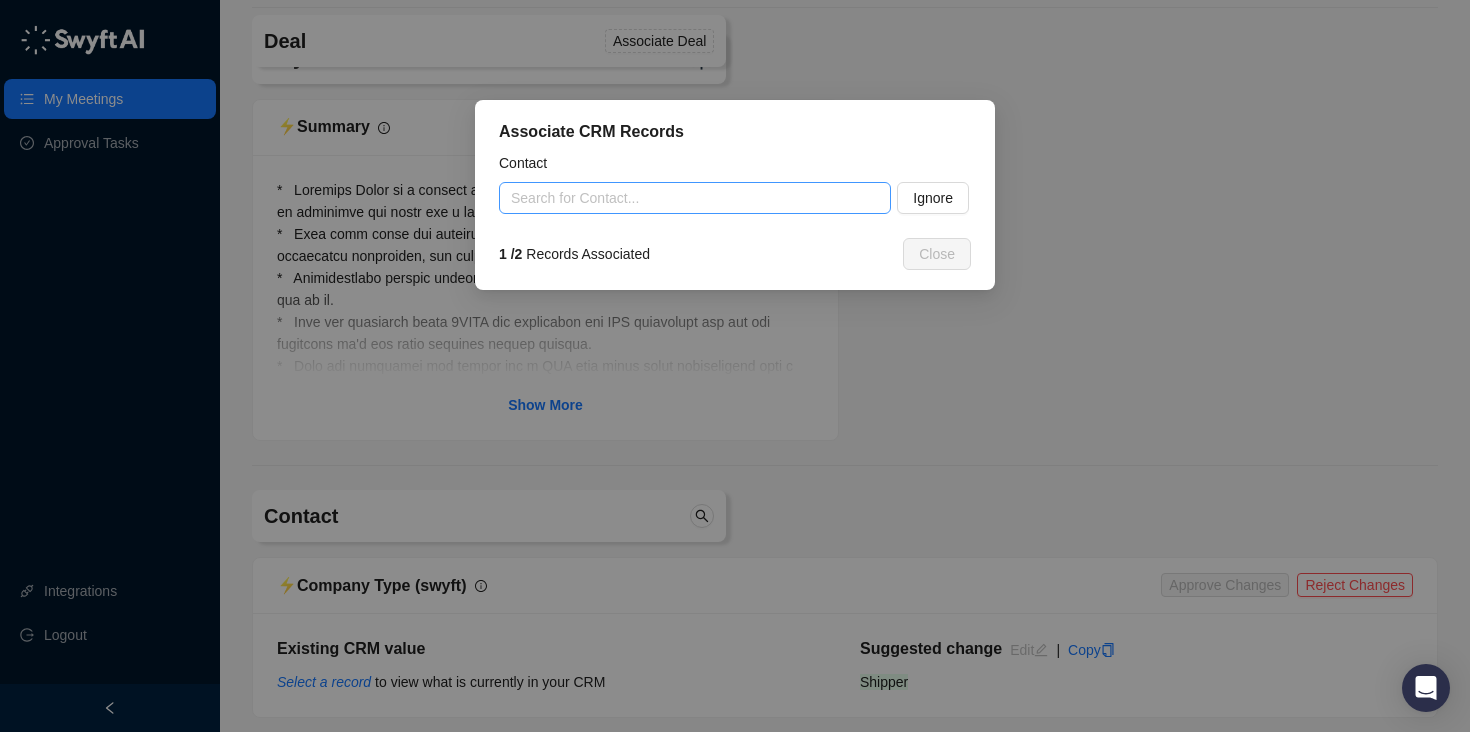 click at bounding box center [689, 198] 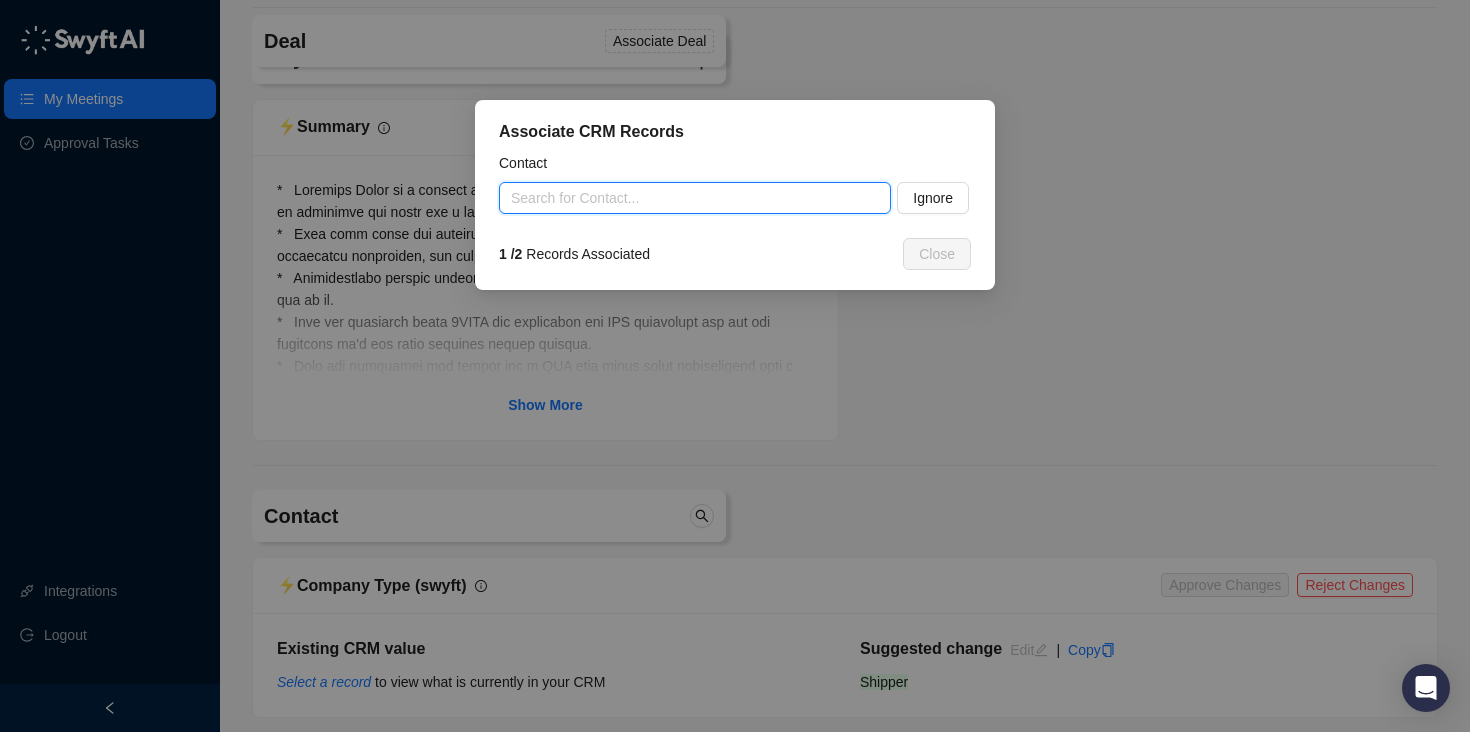 paste on "**********" 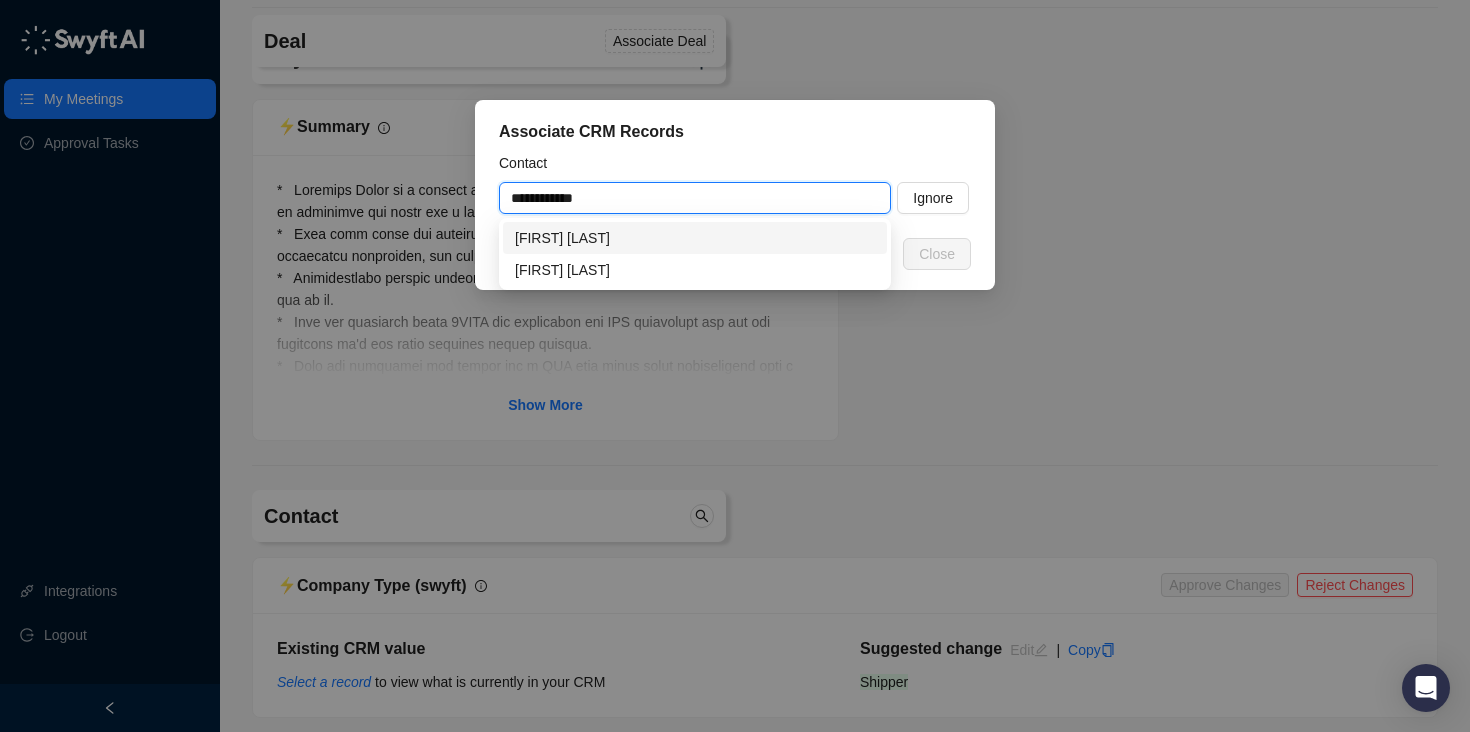 click on "[FIRST] [LAST]" at bounding box center [695, 238] 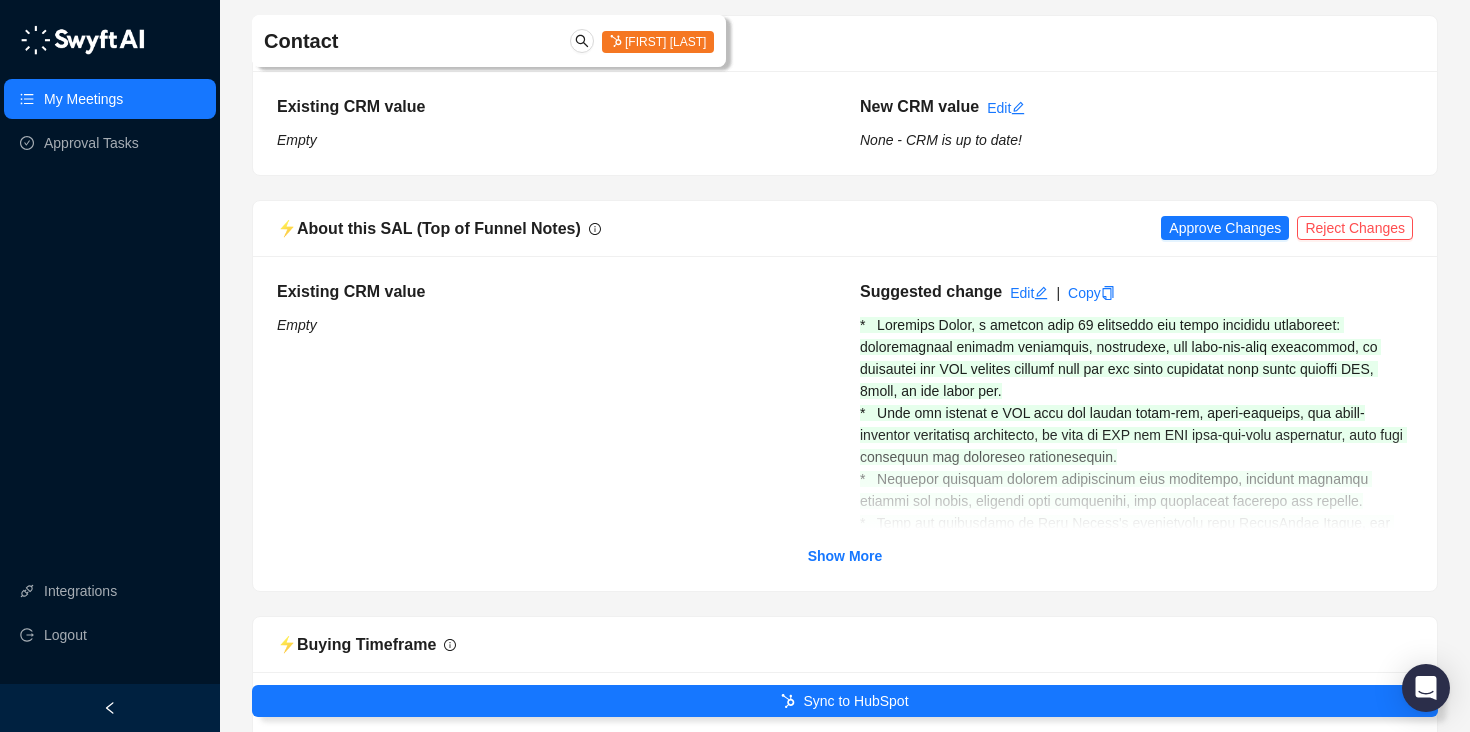 scroll, scrollTop: 1693, scrollLeft: 0, axis: vertical 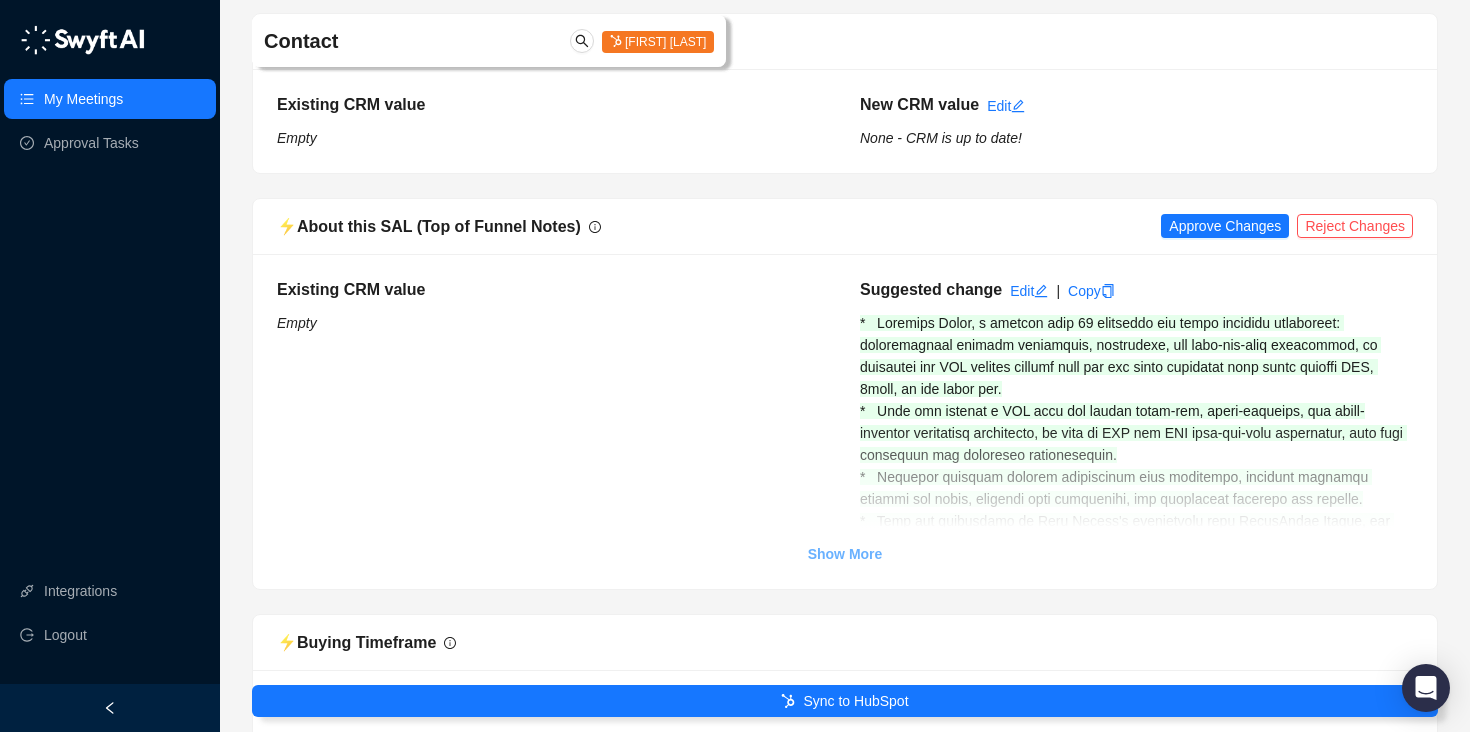click on "Show More" at bounding box center (845, 554) 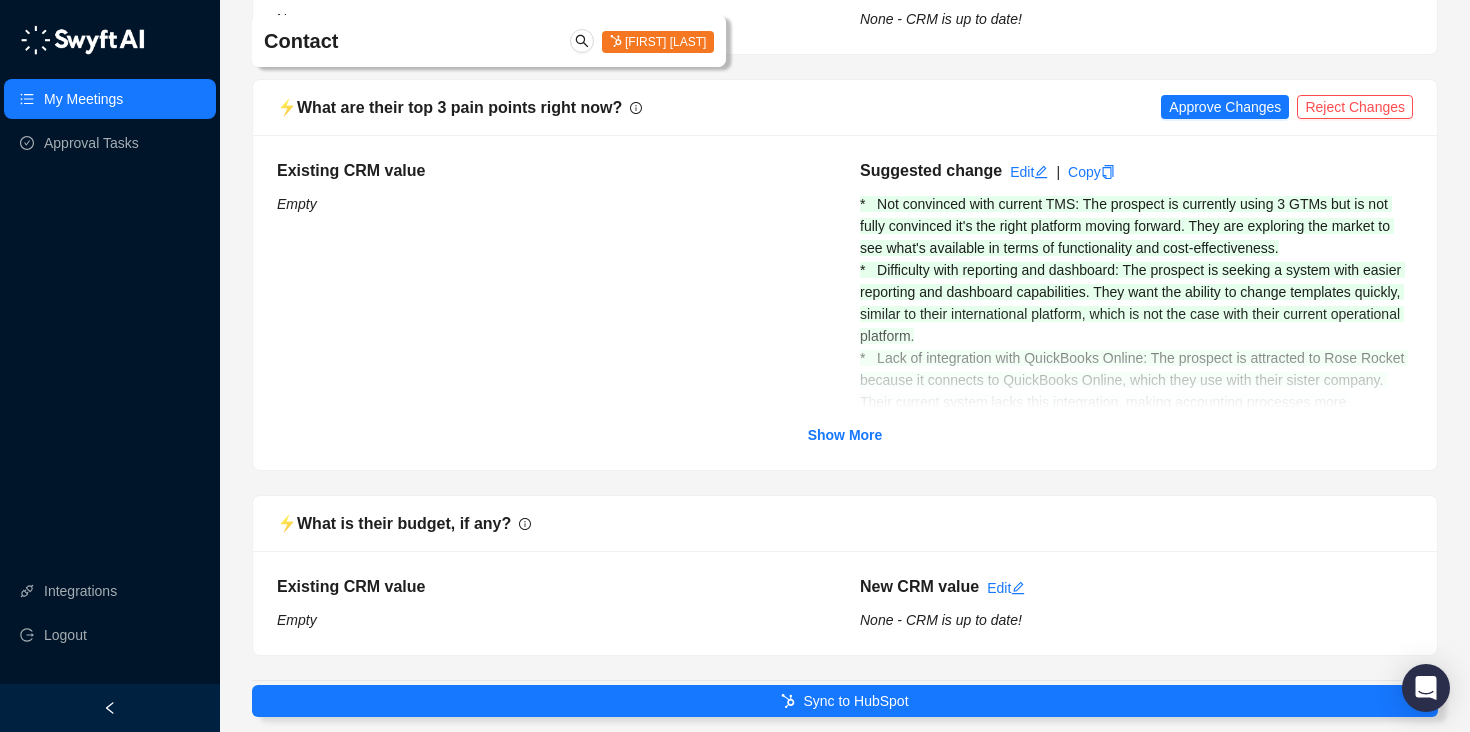 scroll, scrollTop: 3367, scrollLeft: 0, axis: vertical 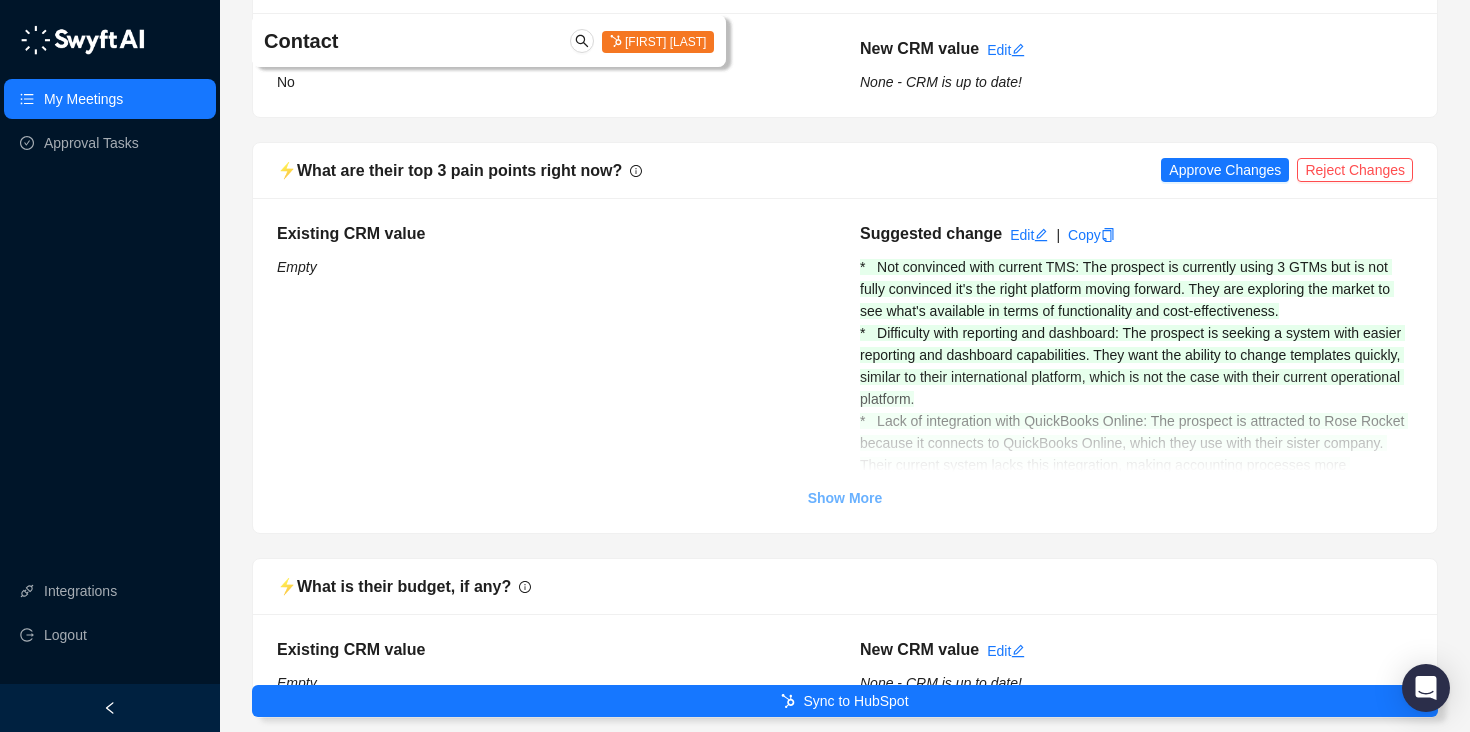 click on "Show More" at bounding box center [845, 498] 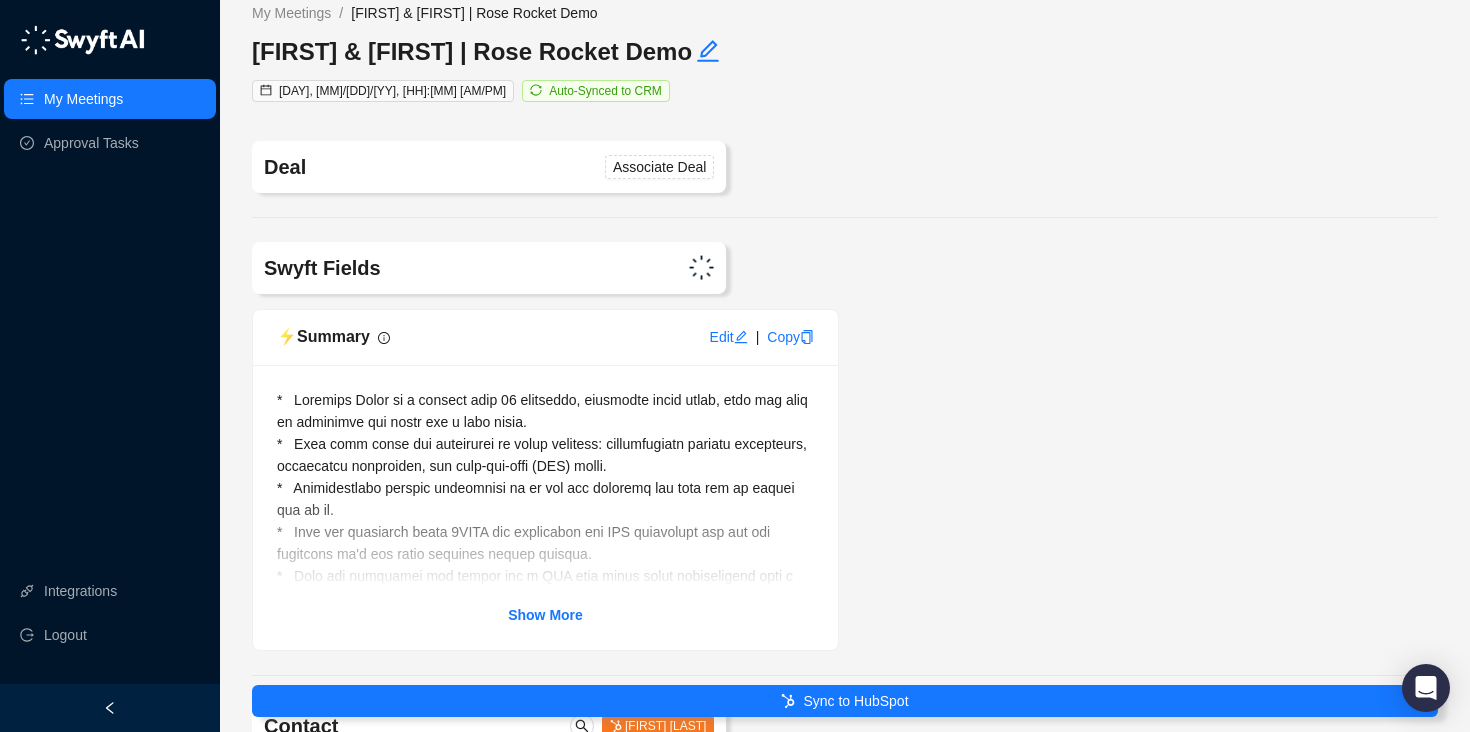 scroll, scrollTop: 0, scrollLeft: 0, axis: both 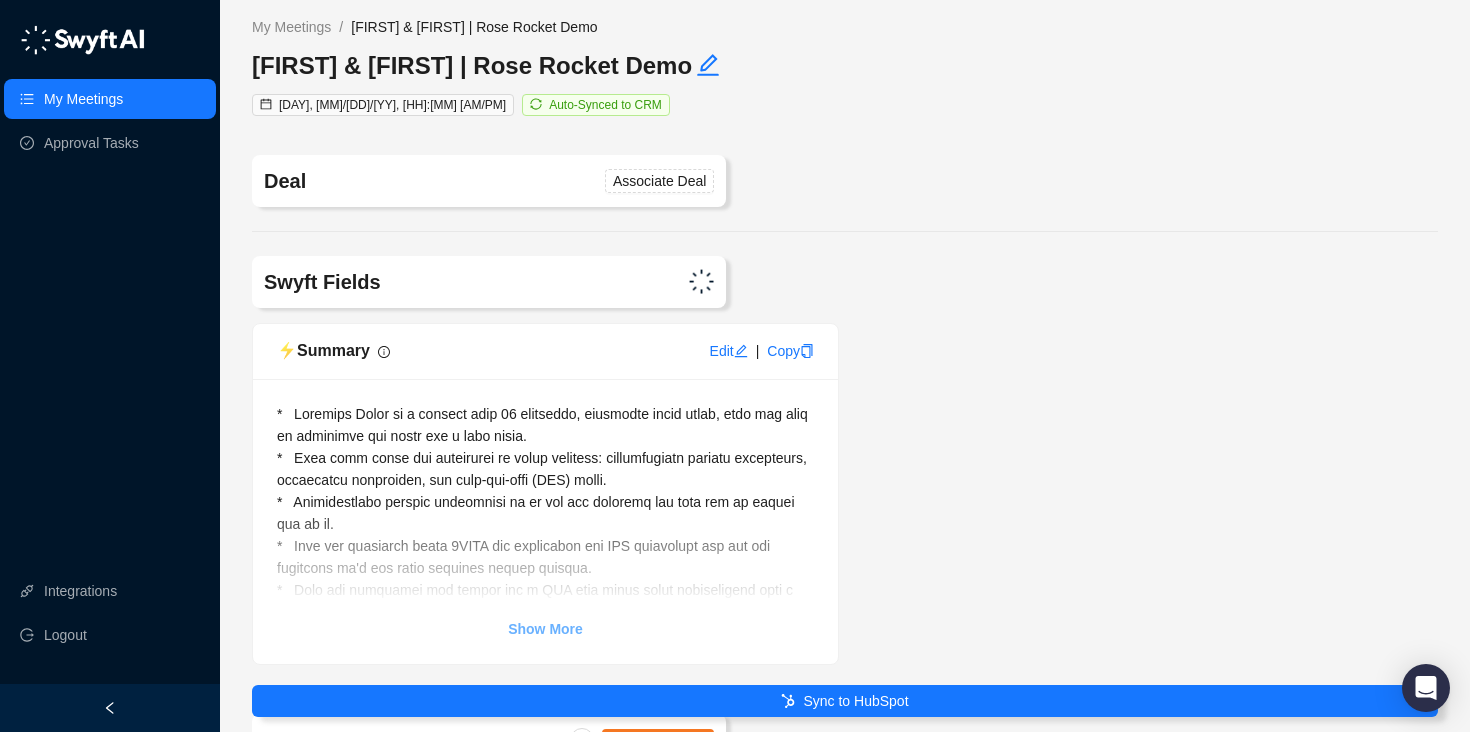click on "Show More" at bounding box center (545, 629) 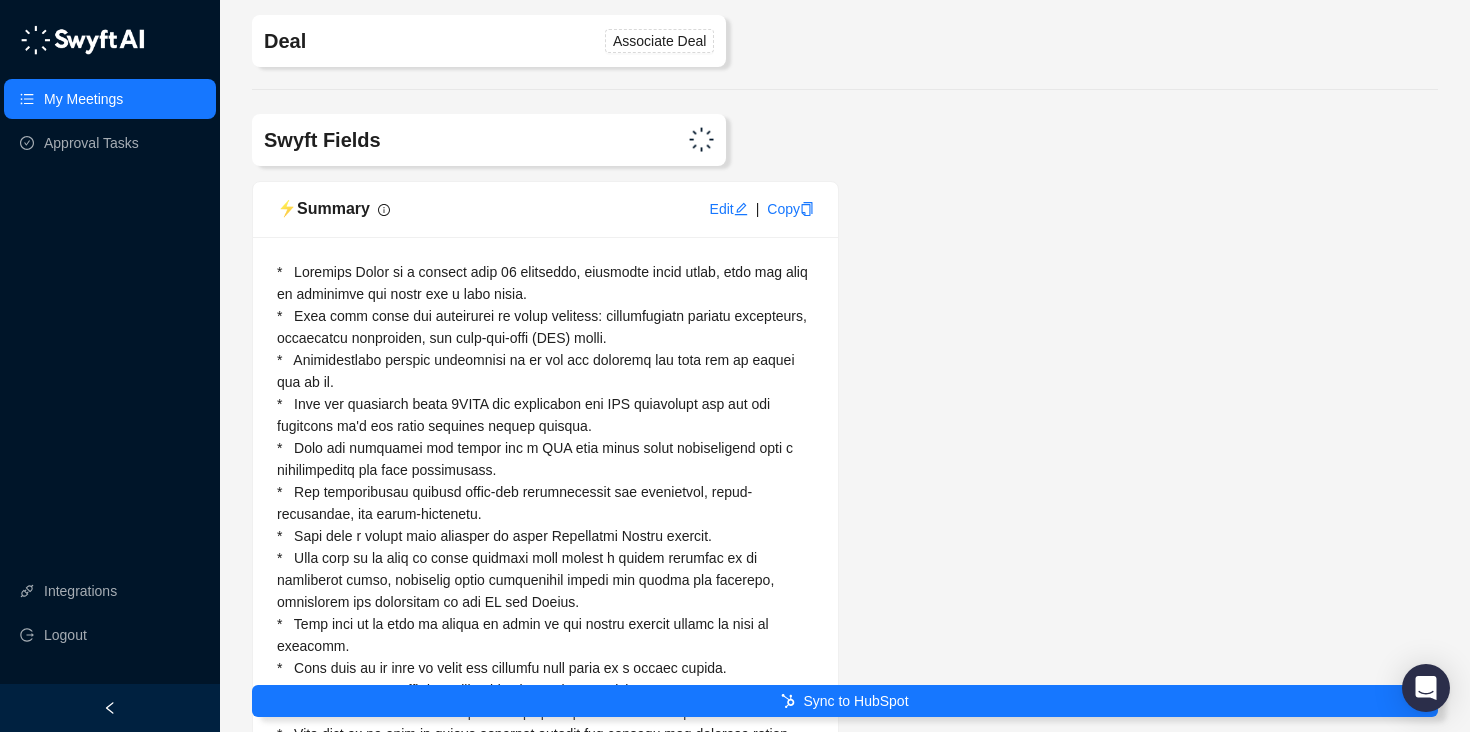 scroll, scrollTop: 135, scrollLeft: 0, axis: vertical 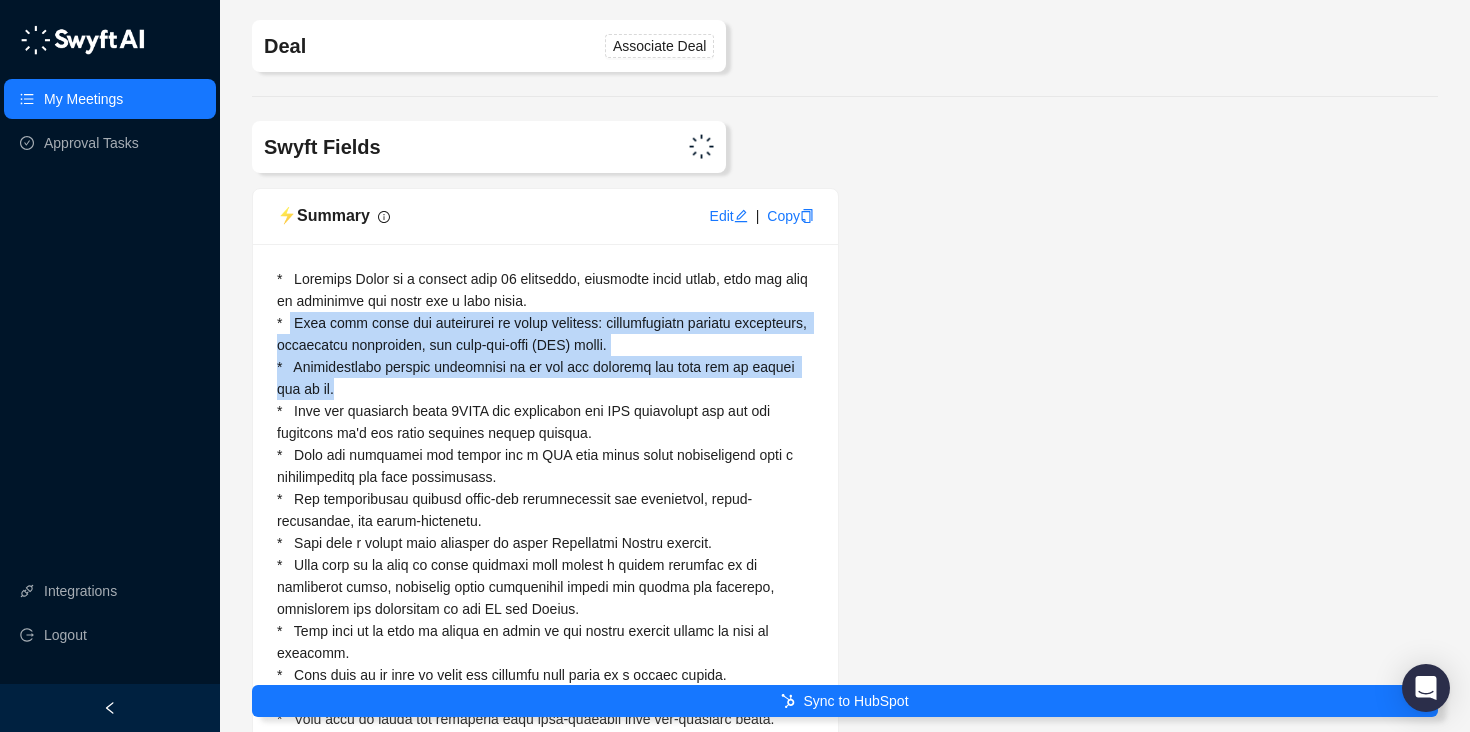 drag, startPoint x: 438, startPoint y: 396, endPoint x: 294, endPoint y: 321, distance: 162.3607 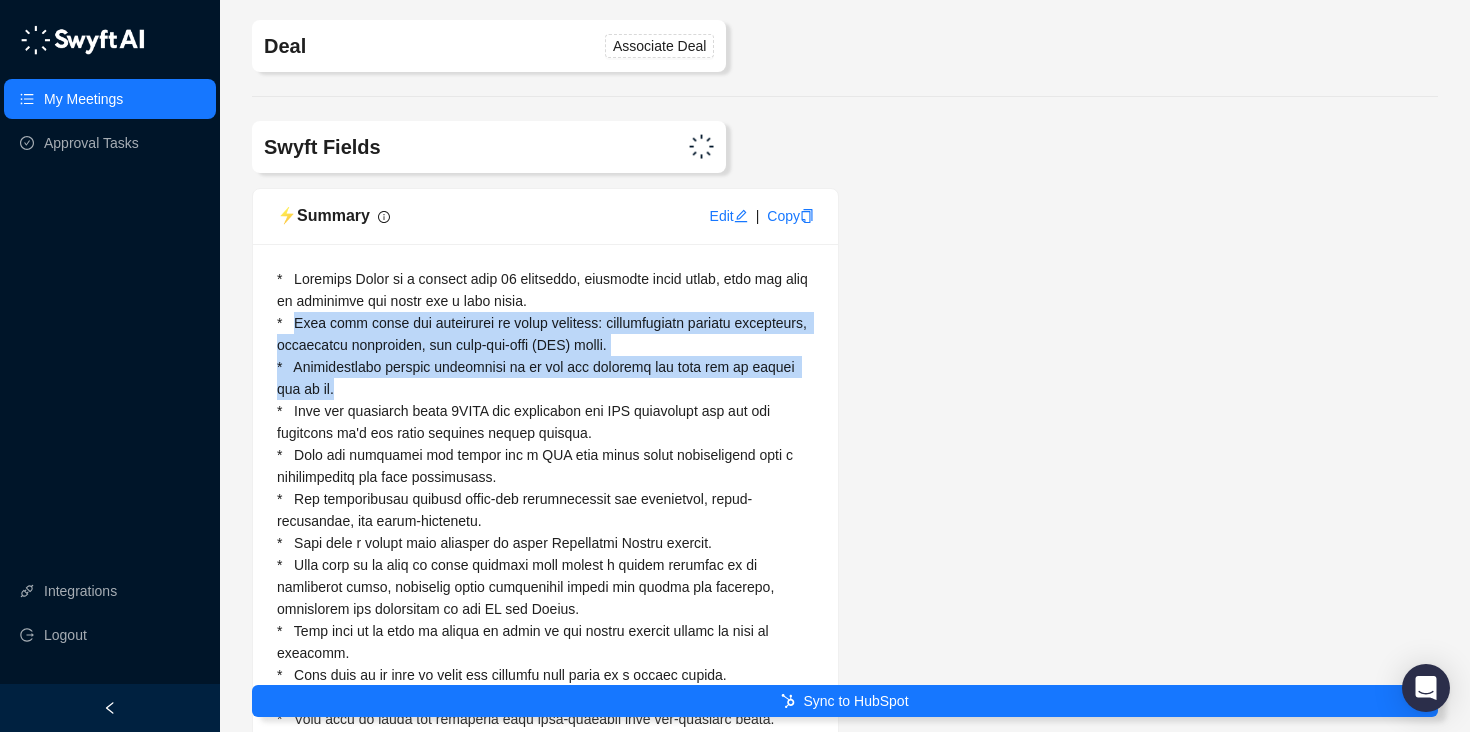 copy on "They have three key components to their business: international freight forwarding, intermodal operations, and over-the-road (OTR) group.
*   International freight forwarding is on its own platform and will not be moving off of it." 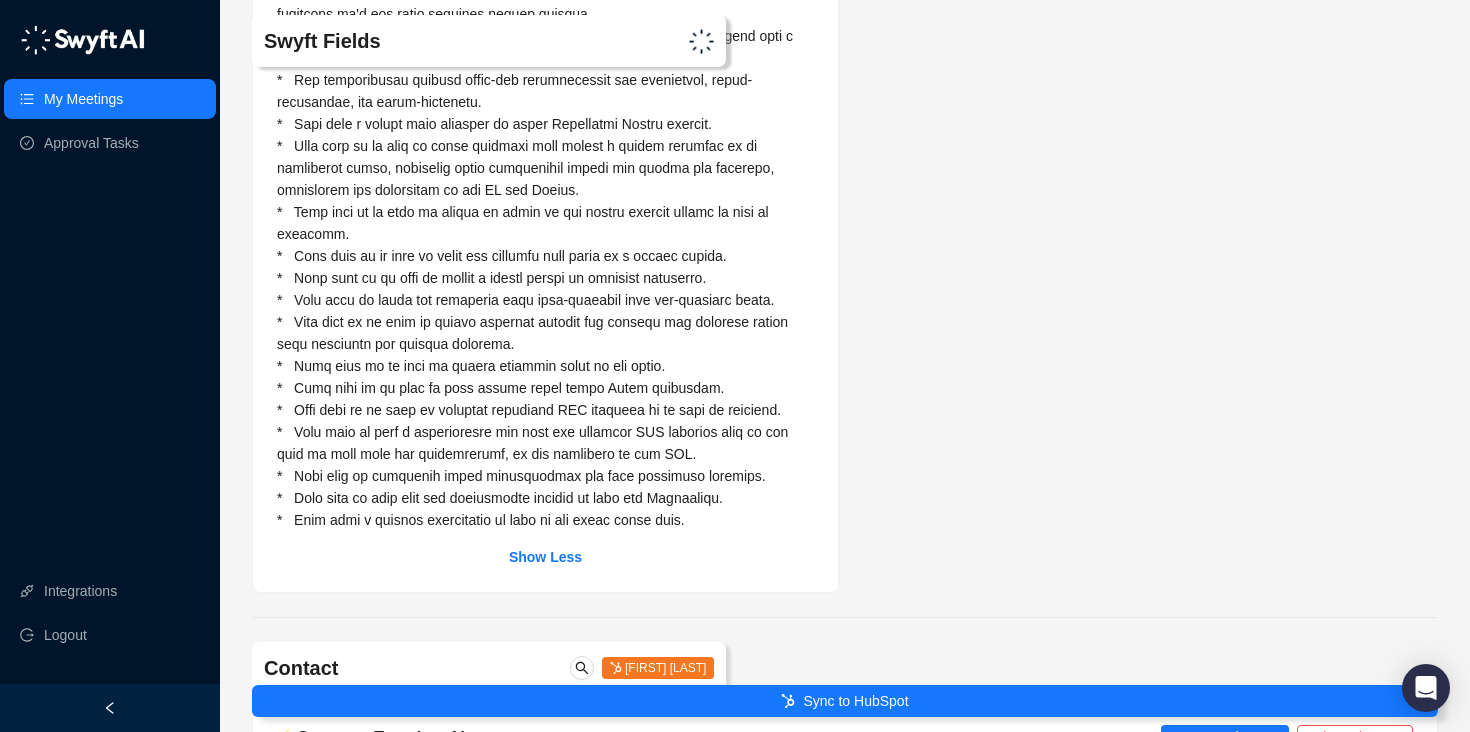 scroll, scrollTop: 565, scrollLeft: 0, axis: vertical 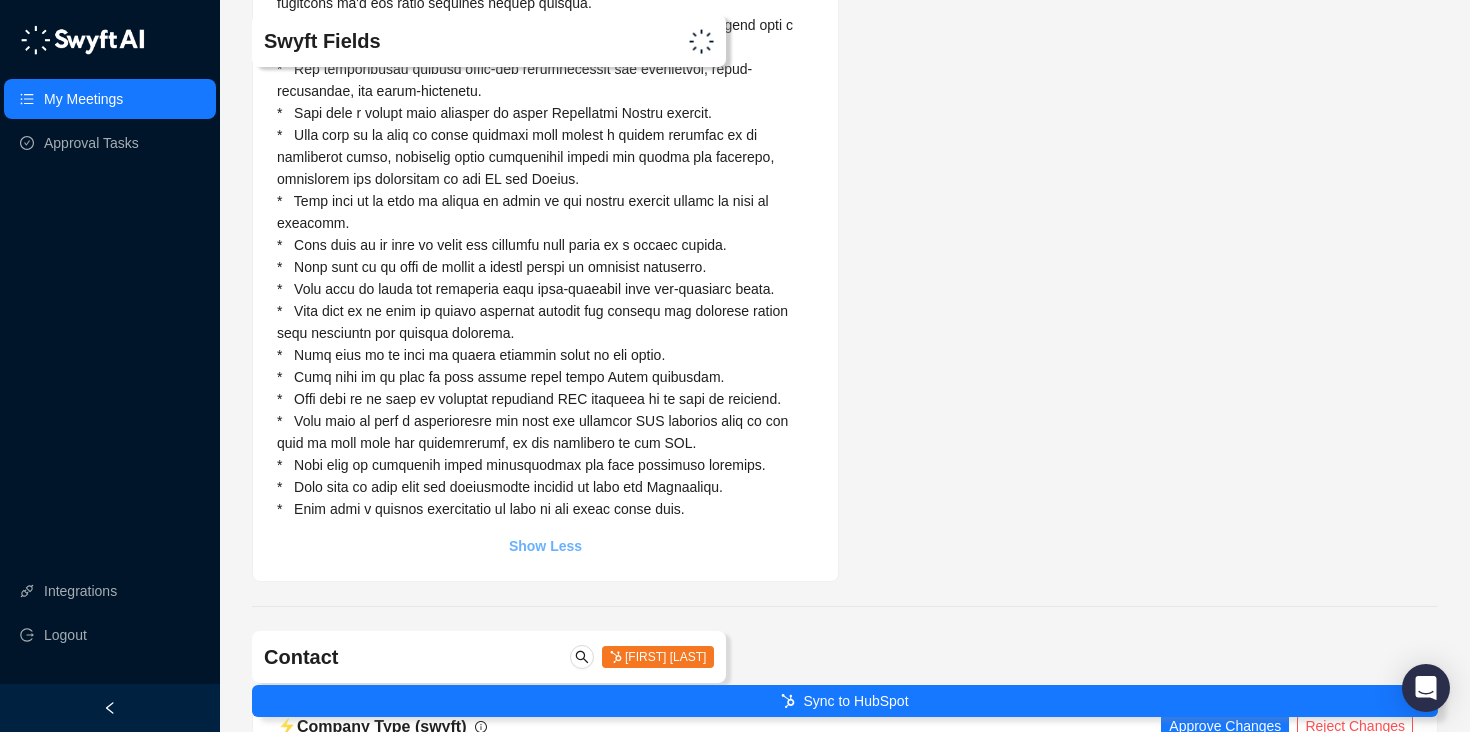 click on "Show Less" at bounding box center [545, 546] 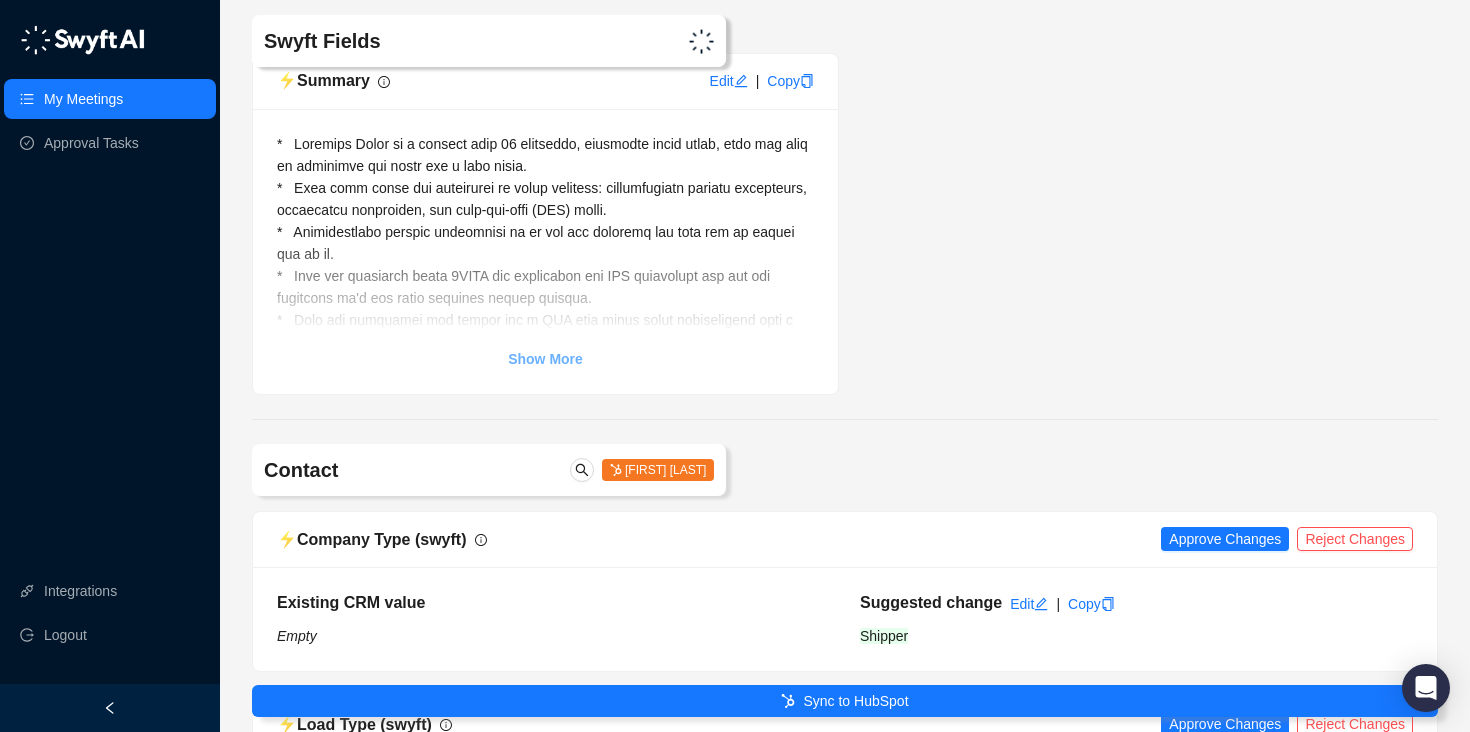 click on "Show More" at bounding box center (545, 359) 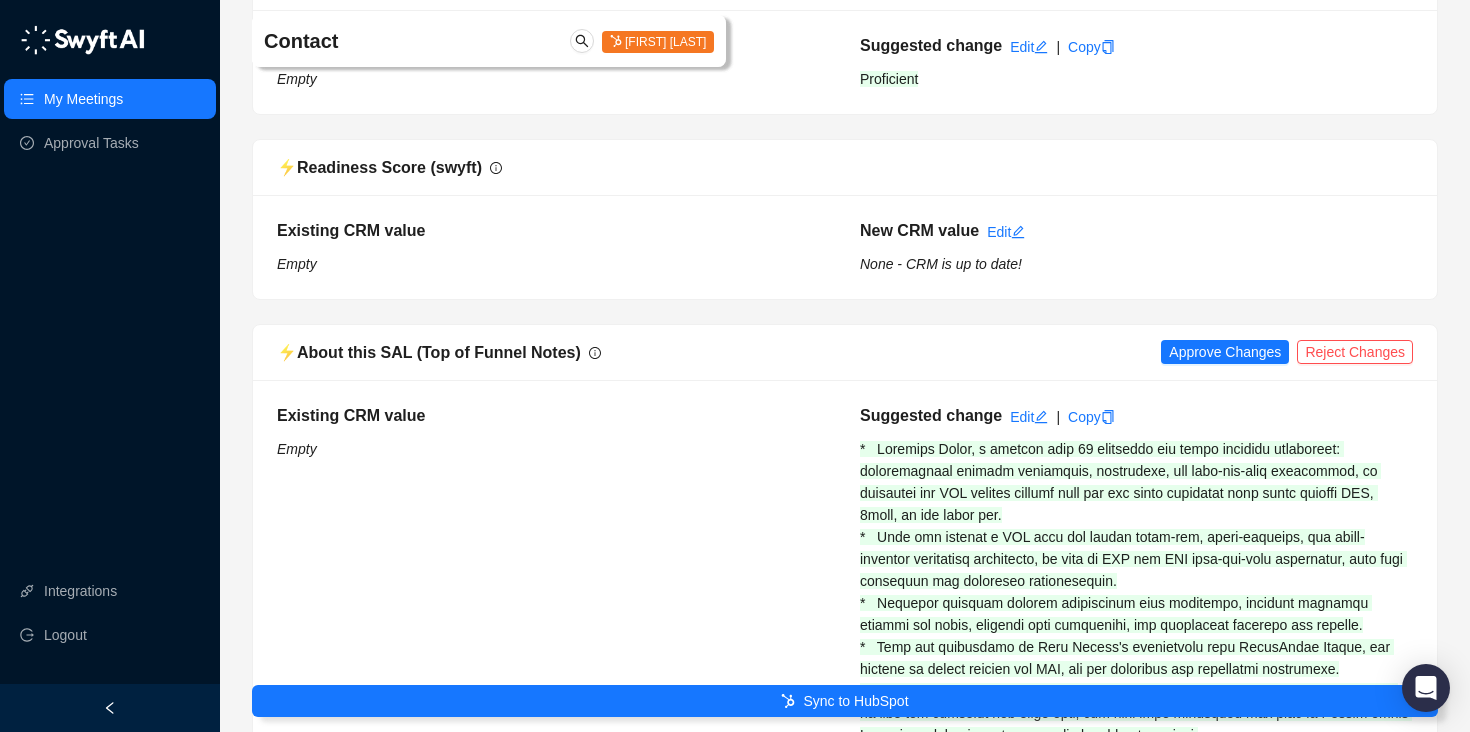 scroll, scrollTop: 2218, scrollLeft: 0, axis: vertical 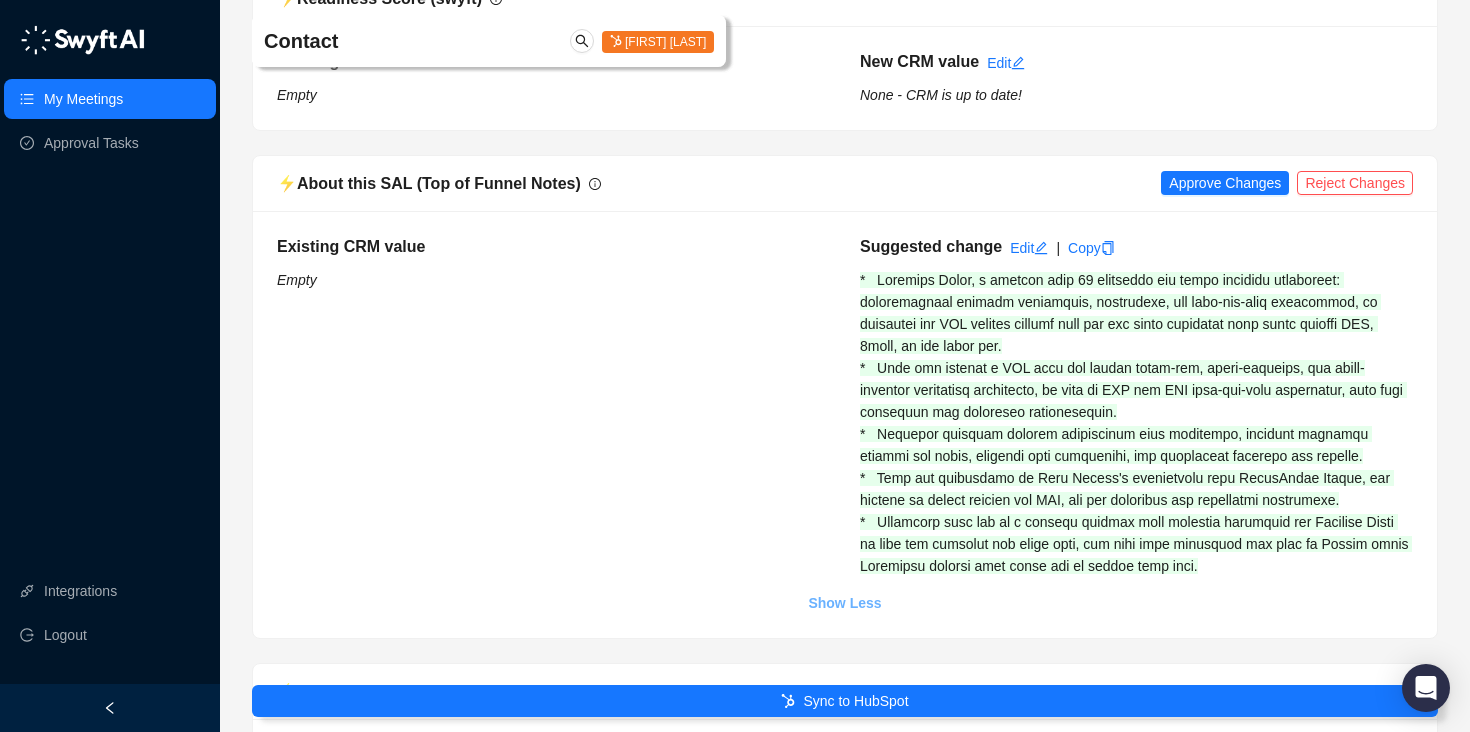 click on "Show Less" at bounding box center [844, 603] 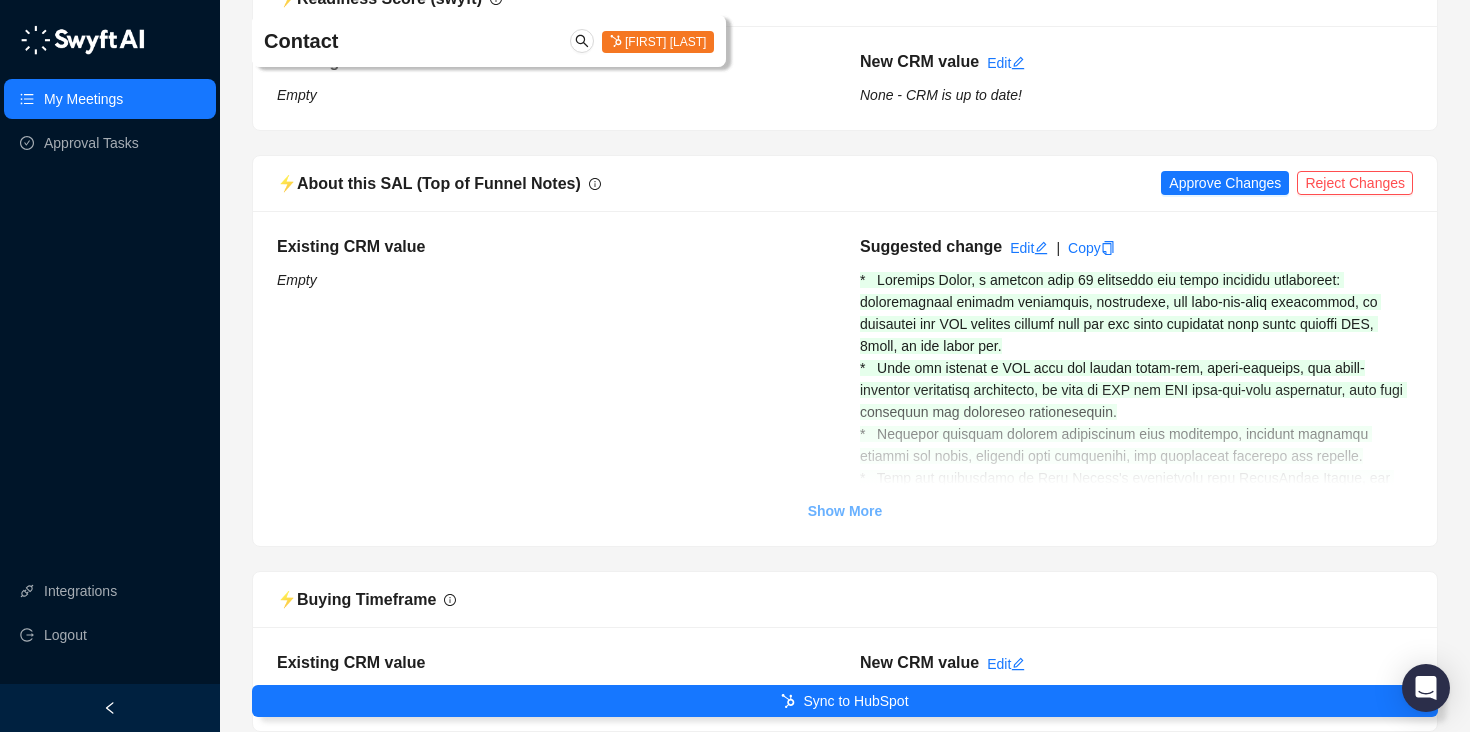 click on "Show More" at bounding box center [845, 511] 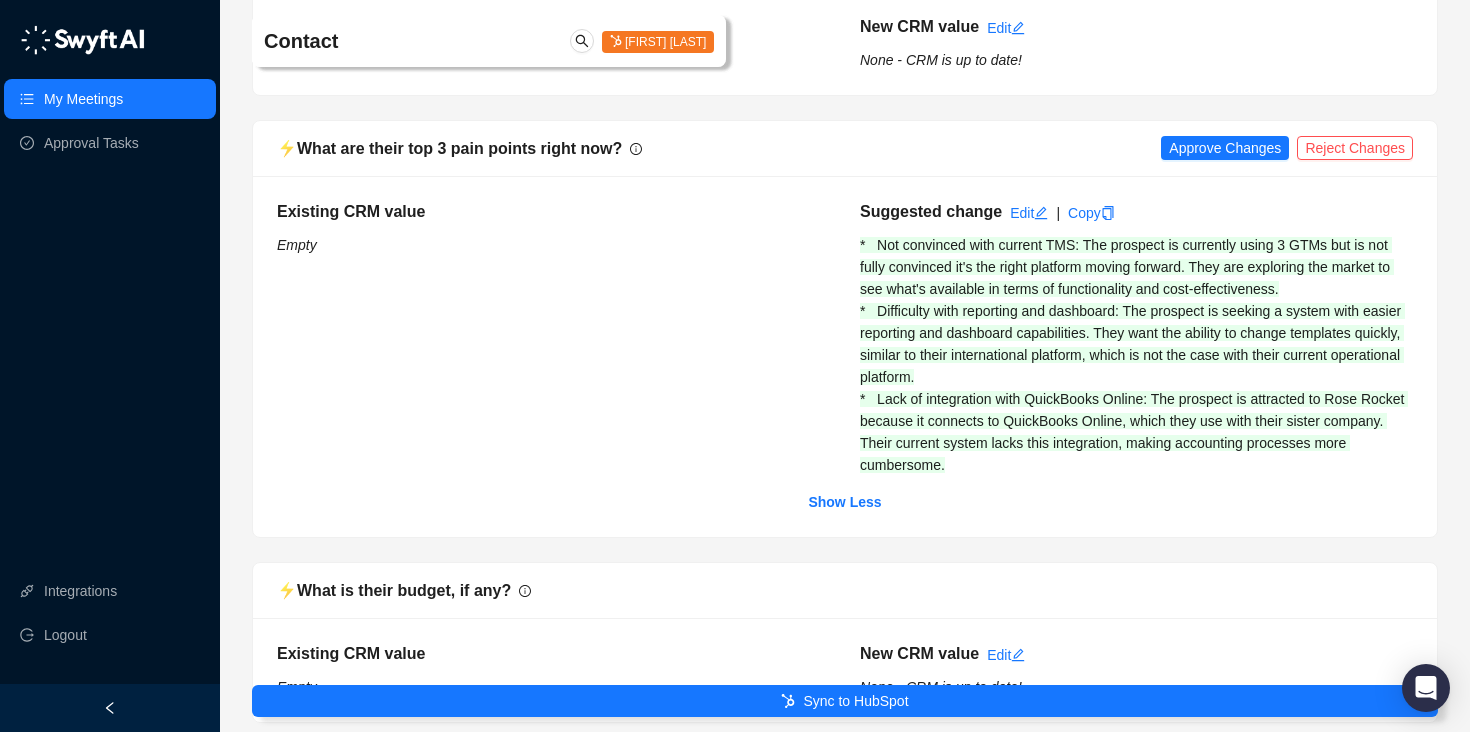scroll, scrollTop: 3875, scrollLeft: 0, axis: vertical 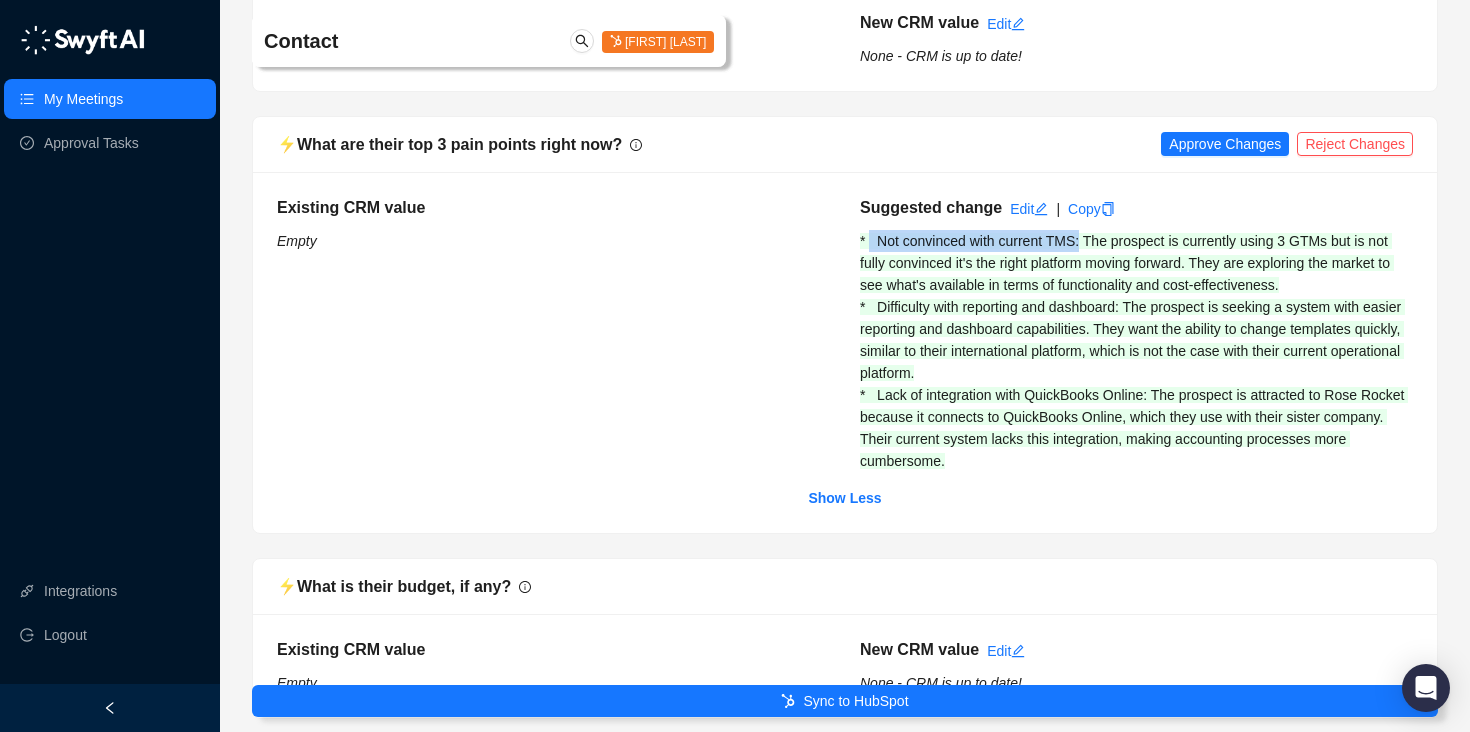 drag, startPoint x: 1090, startPoint y: 240, endPoint x: 869, endPoint y: 240, distance: 221 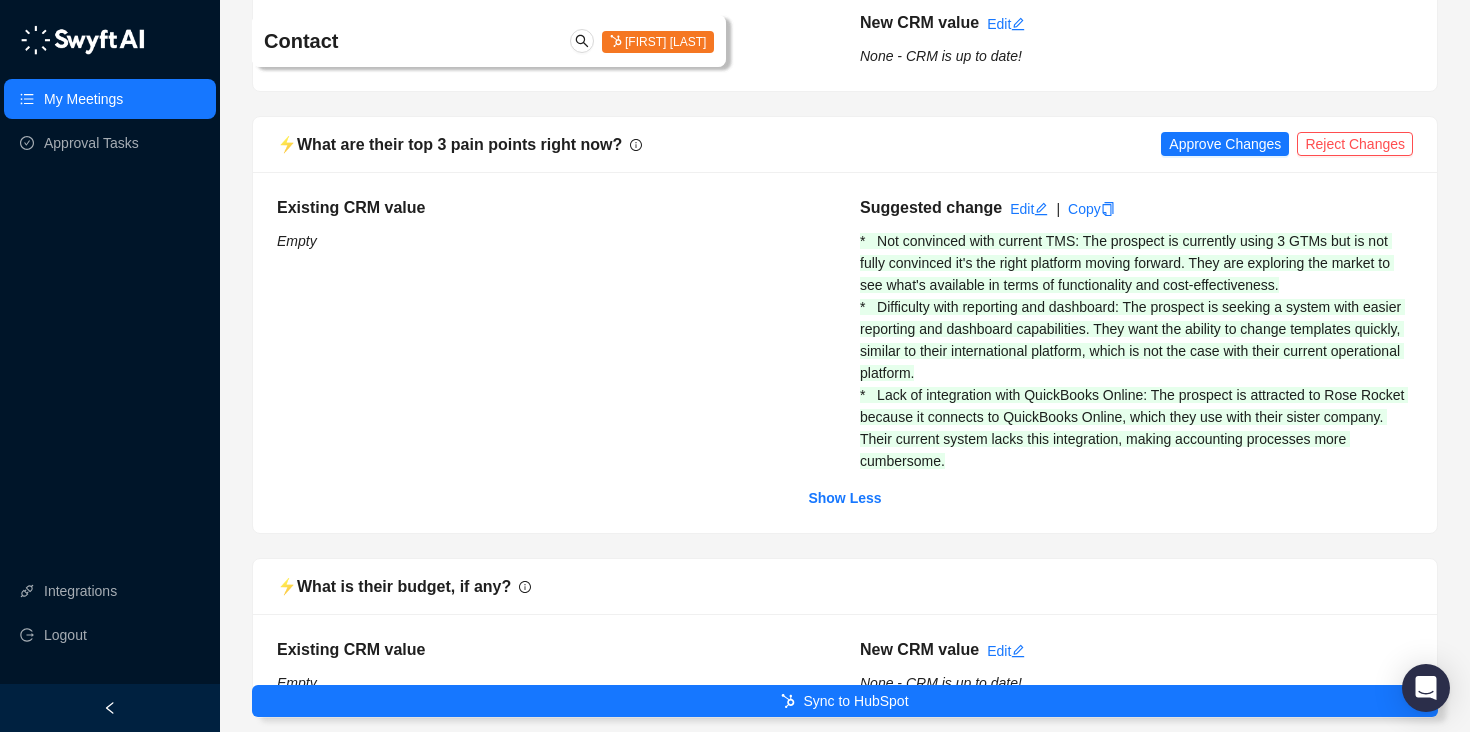 click on "*   Not convinced with current TMS: The prospect is currently using 3 GTMs but is not fully convinced it's the right platform moving forward. They are exploring the market to see what's available in terms of functionality and cost-effectiveness.
*   Difficulty with reporting and dashboard: The prospect is seeking a system with easier reporting and dashboard capabilities. They want the ability to change templates quickly, similar to their international platform, which is not the case with their current operational platform.
*   Lack of integration with QuickBooks Online: The prospect is attracted to Rose Rocket because it connects to QuickBooks Online, which they use with their sister company. Their current system lacks this integration, making accounting processes more cumbersome." at bounding box center [1134, 351] 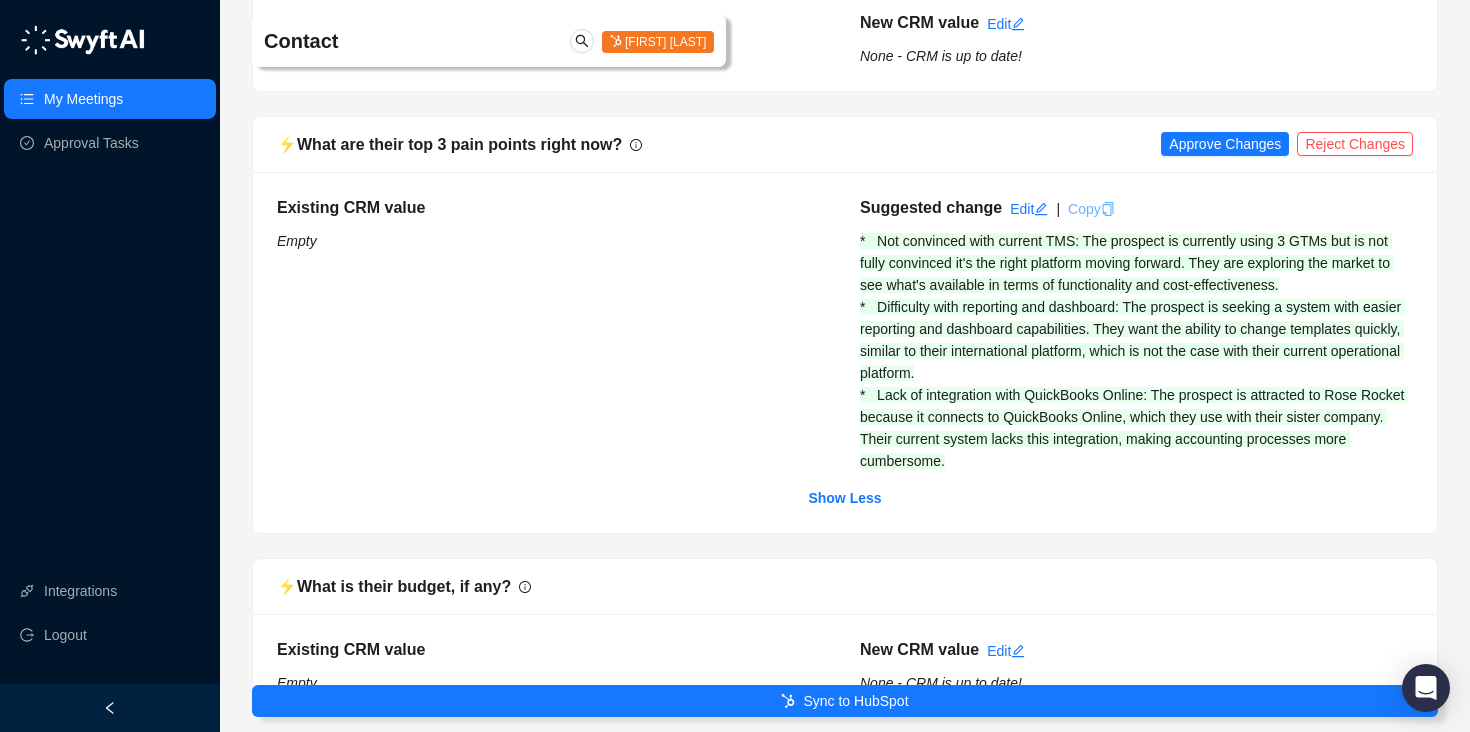 click on "Copy" at bounding box center (1091, 209) 